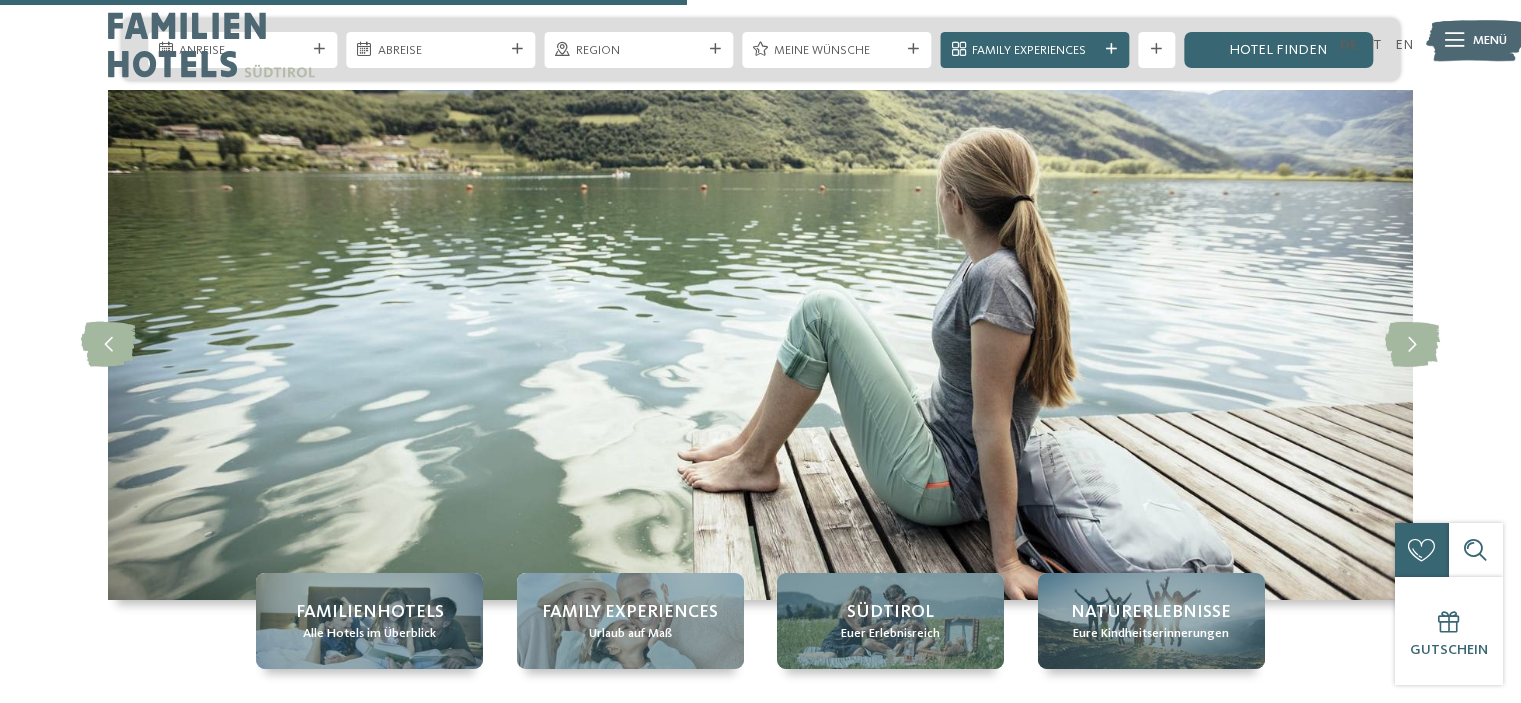scroll, scrollTop: 1616, scrollLeft: 0, axis: vertical 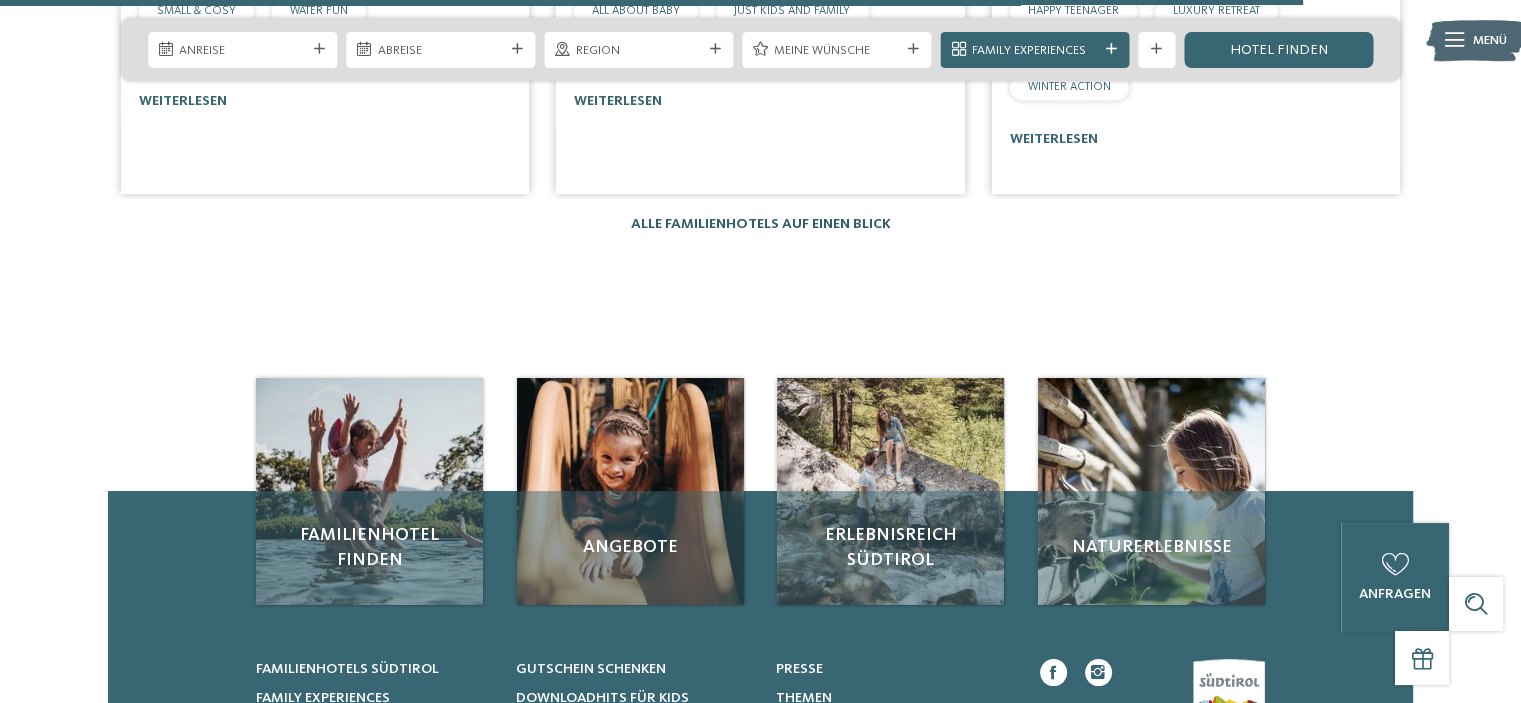 click on "Alle Familienhotels auf einen Blick" at bounding box center [761, 224] 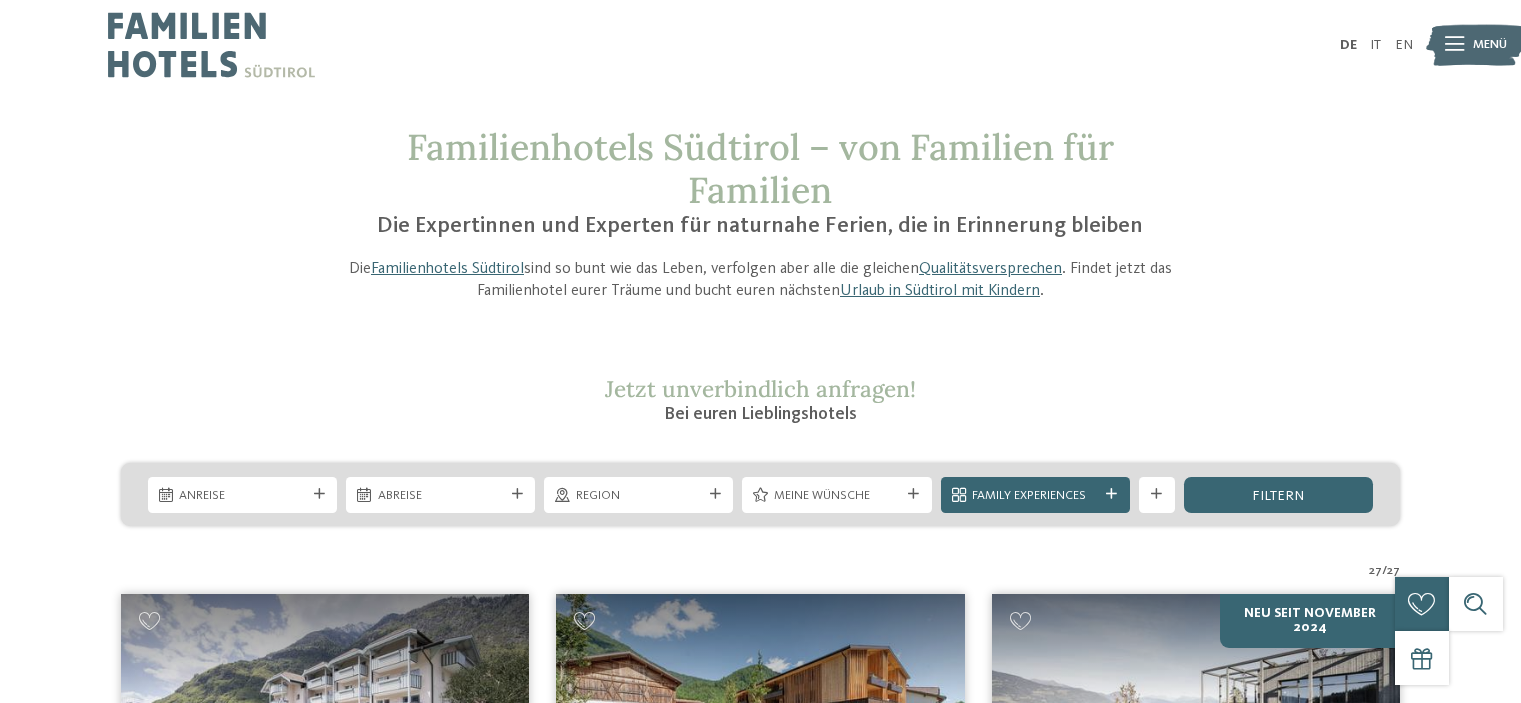 scroll, scrollTop: 0, scrollLeft: 0, axis: both 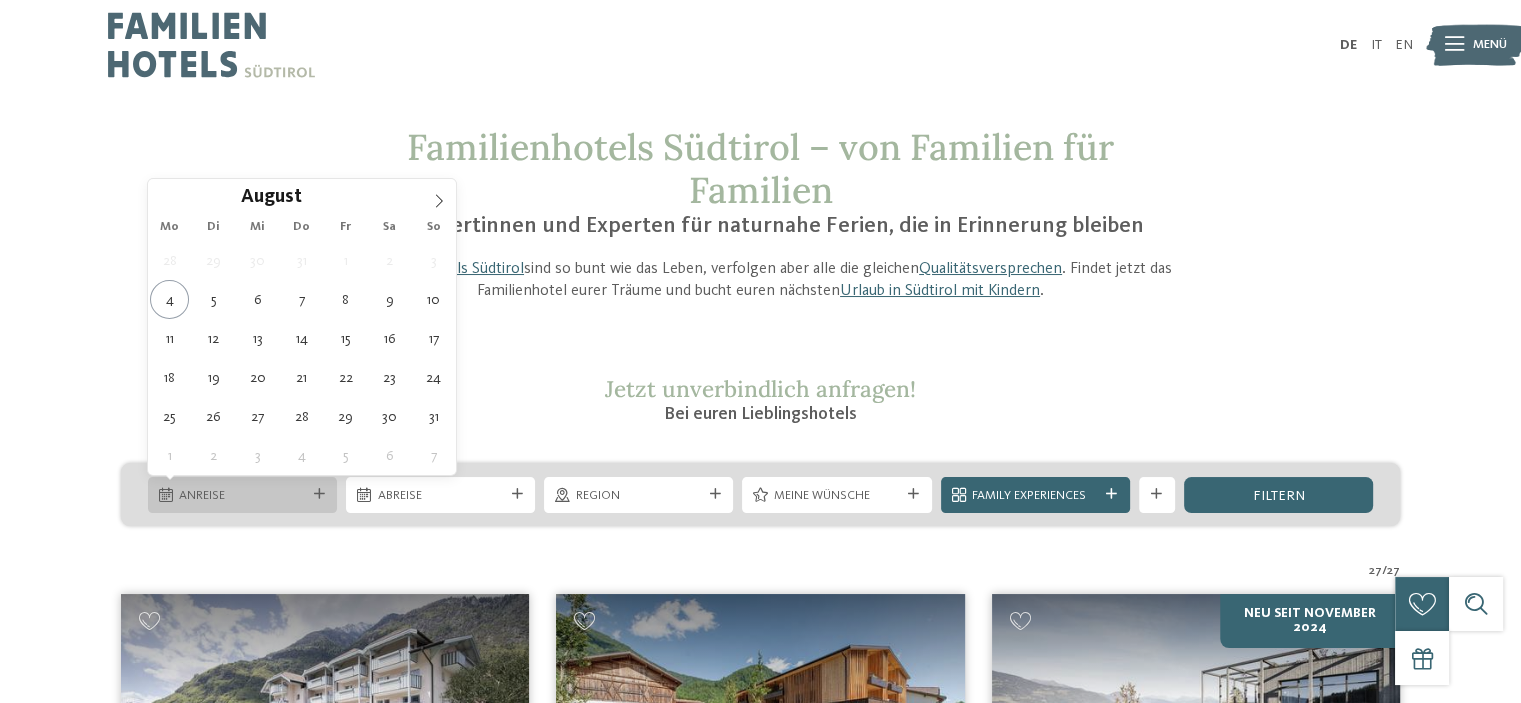 click at bounding box center (166, 495) 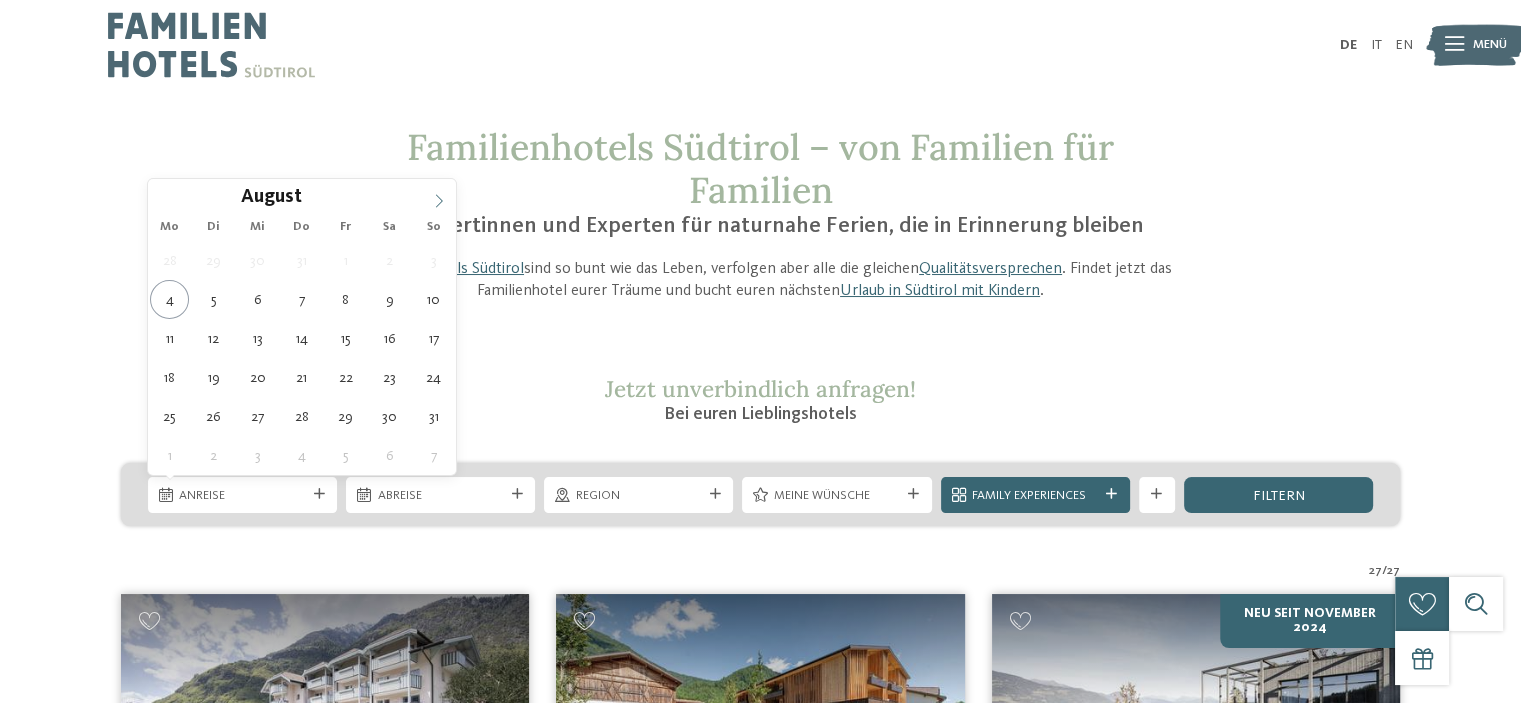 click at bounding box center [439, 196] 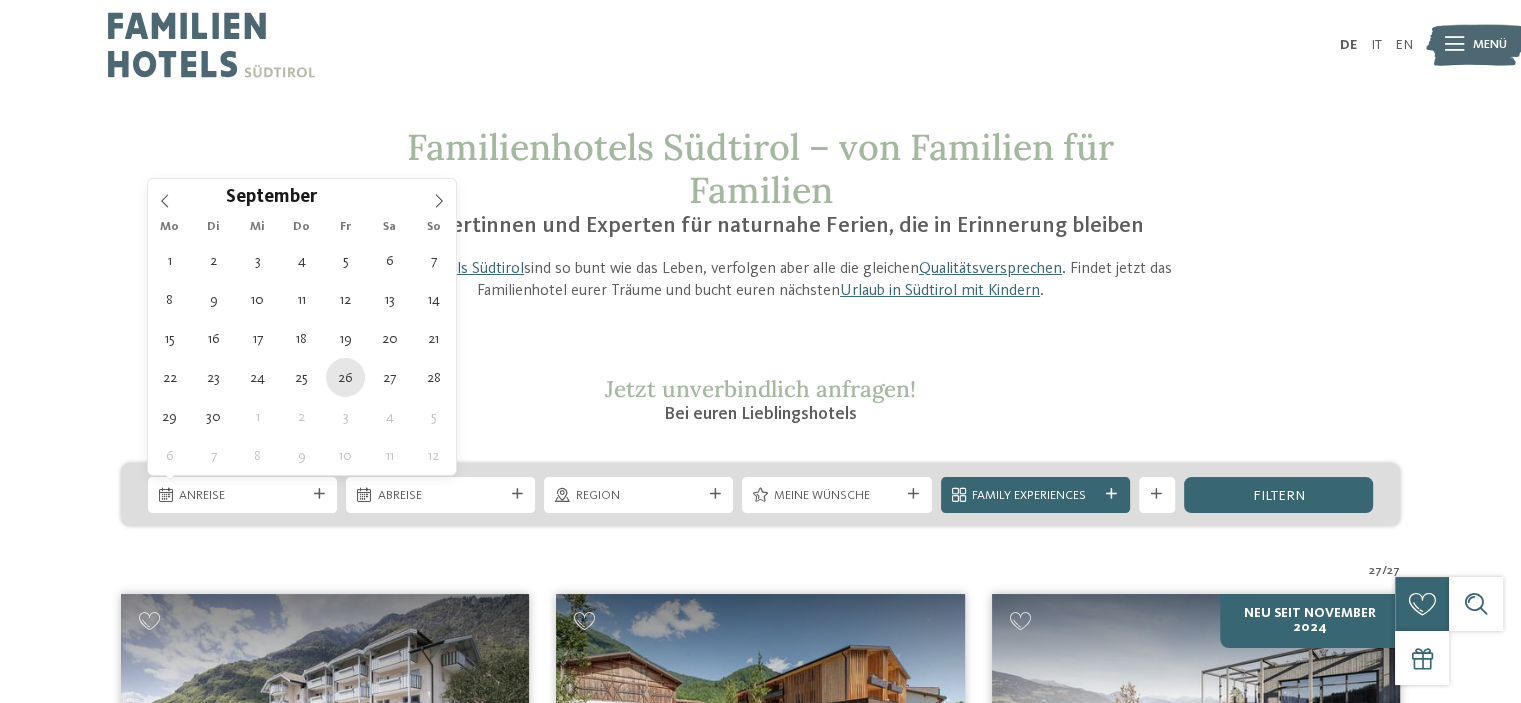 type on "26.09.2025" 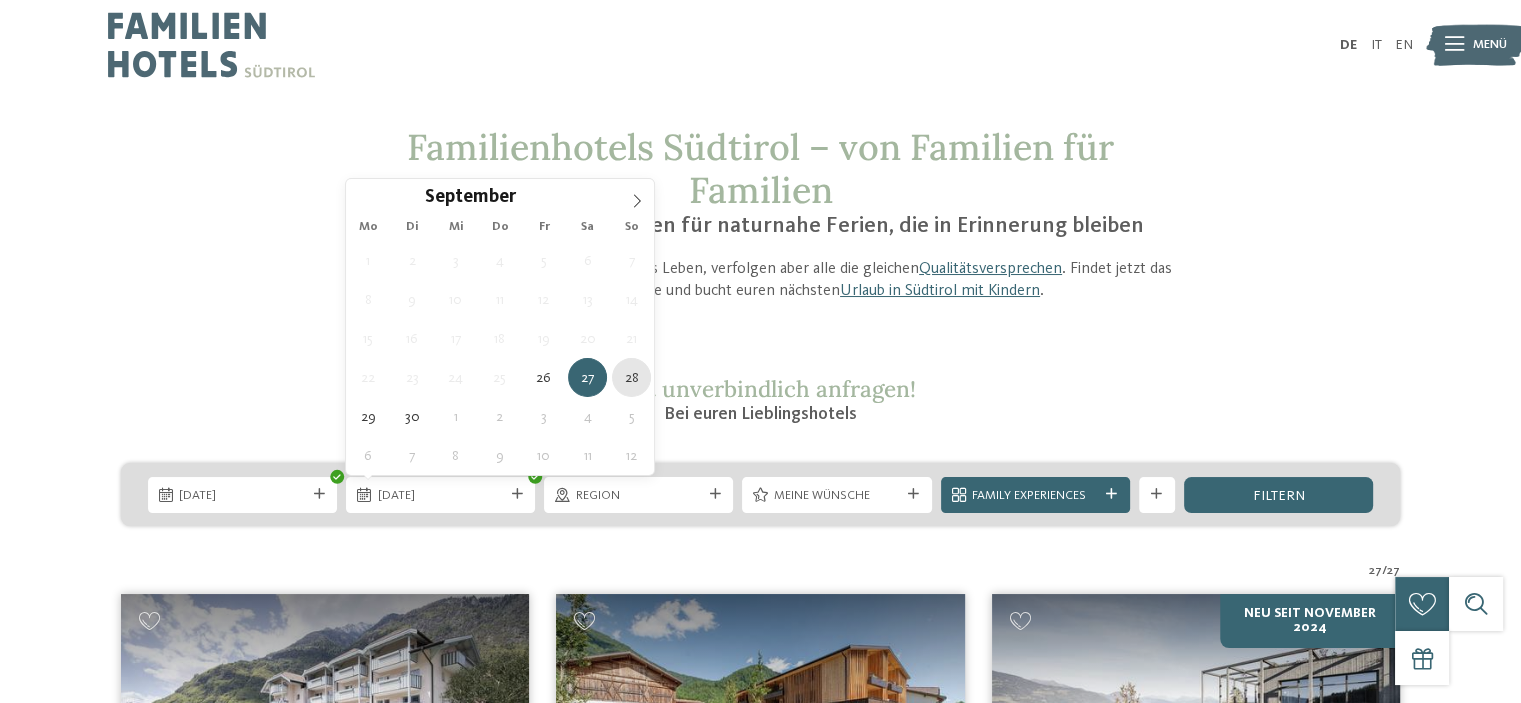 type on "28.09.2025" 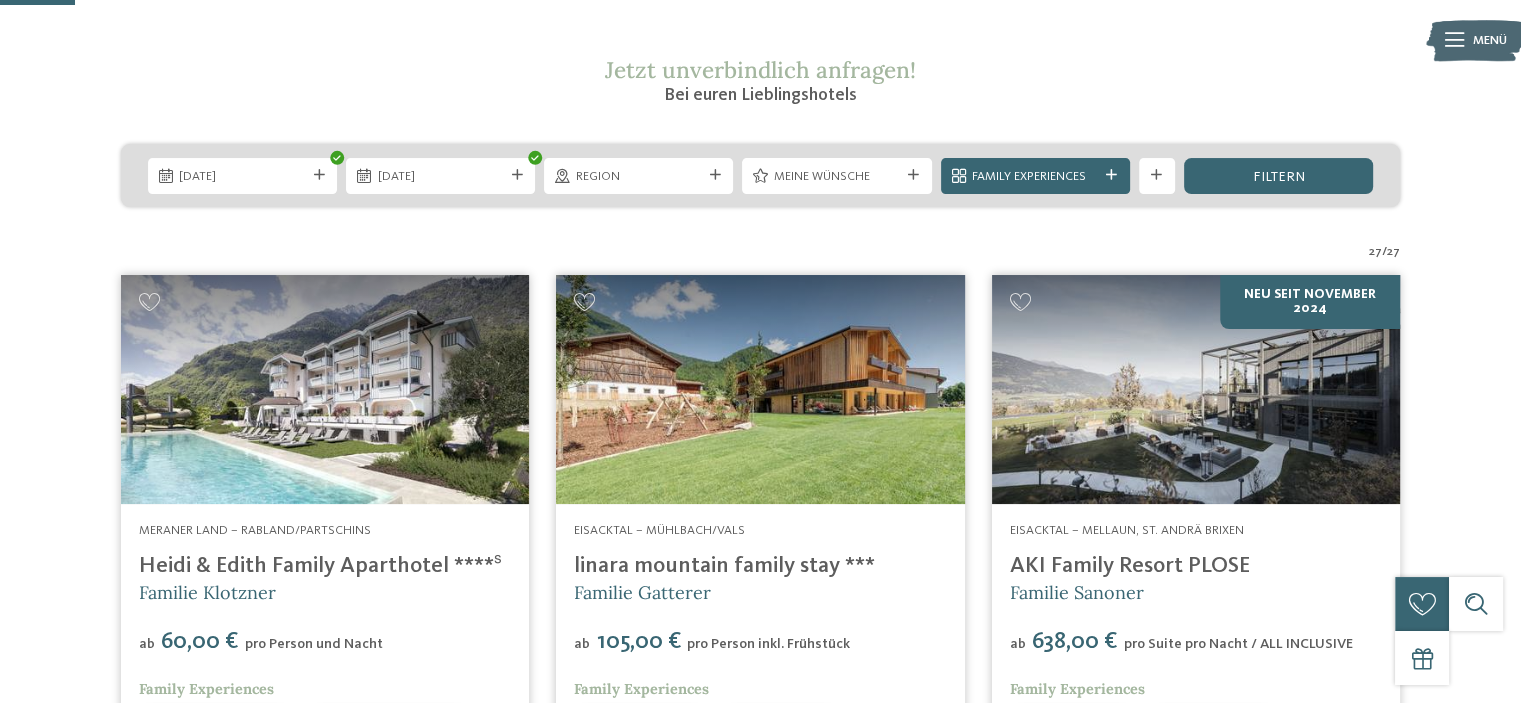 scroll, scrollTop: 328, scrollLeft: 0, axis: vertical 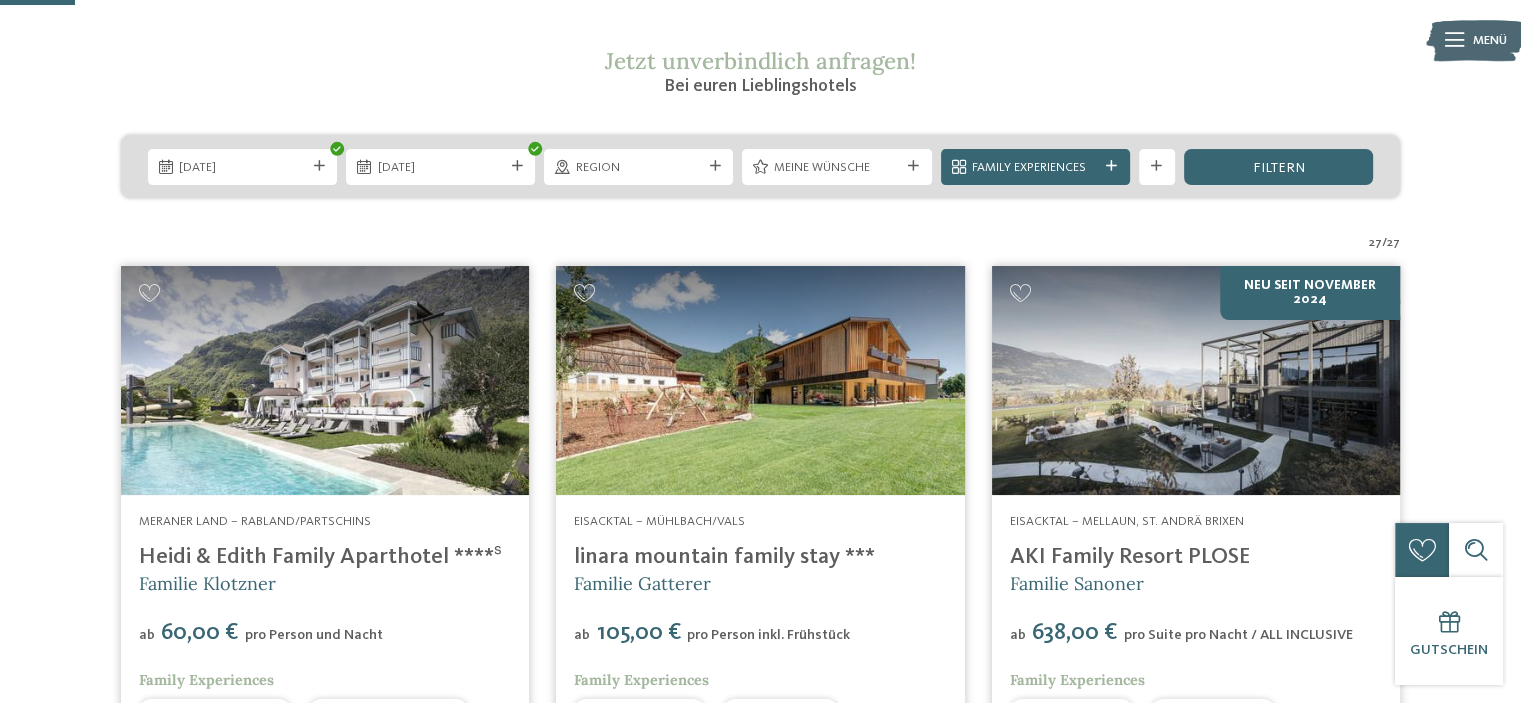 click at bounding box center [760, 381] 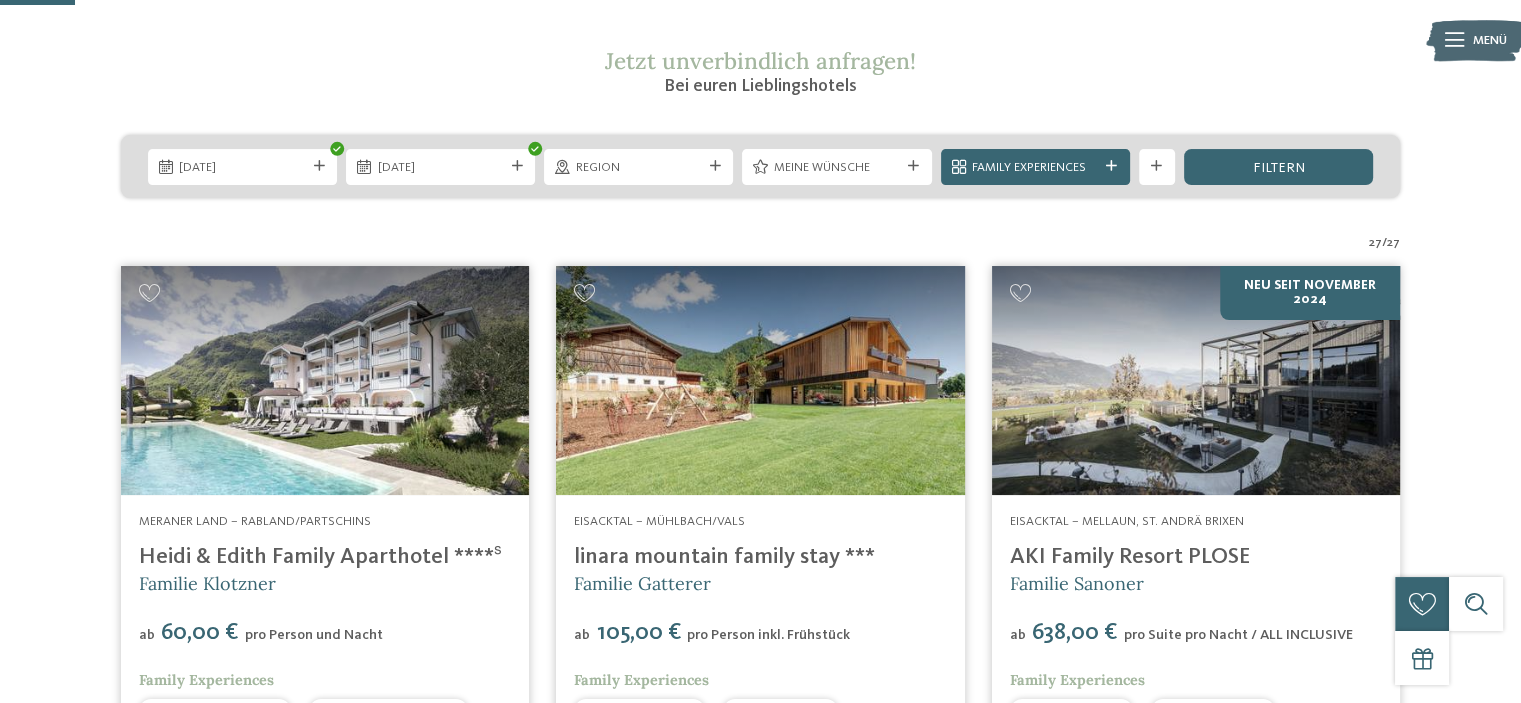 click at bounding box center [760, 381] 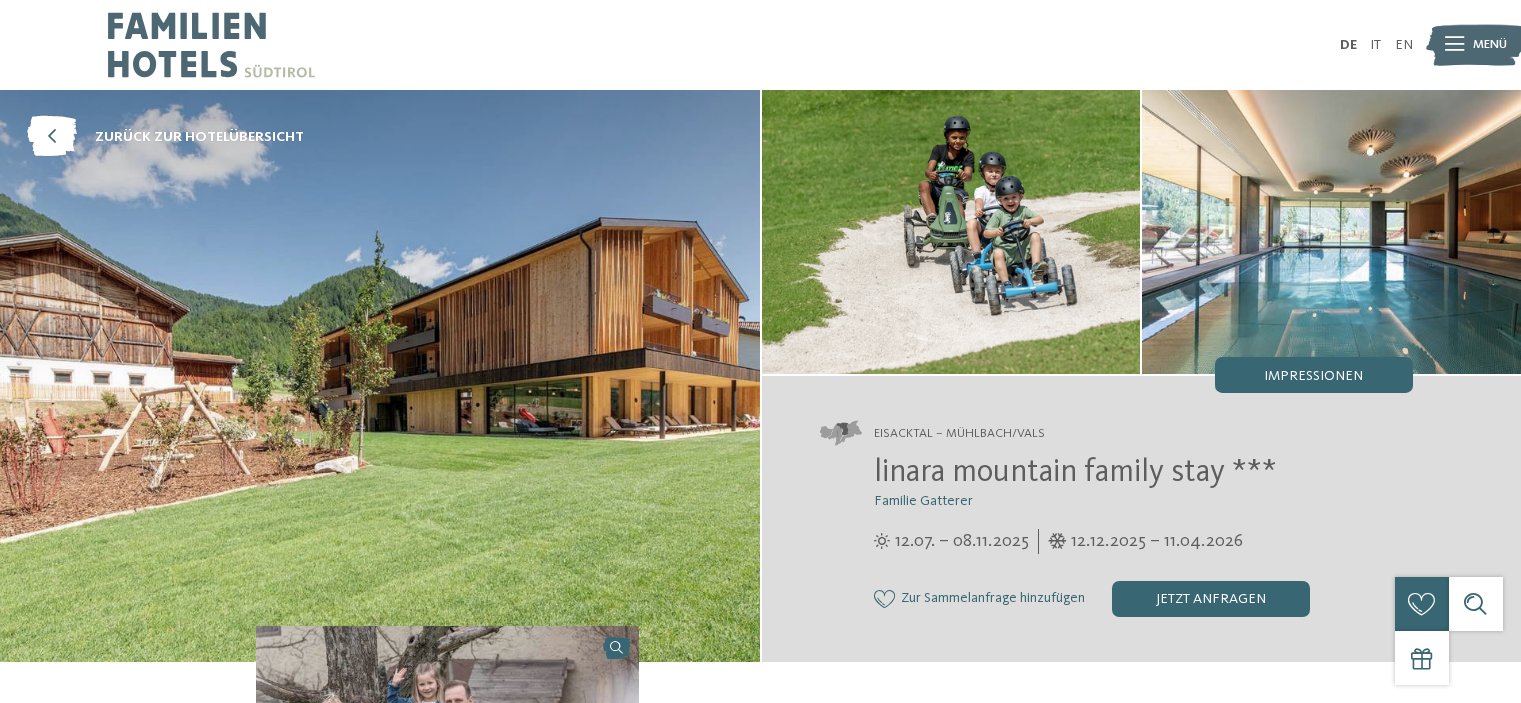 scroll, scrollTop: 0, scrollLeft: 0, axis: both 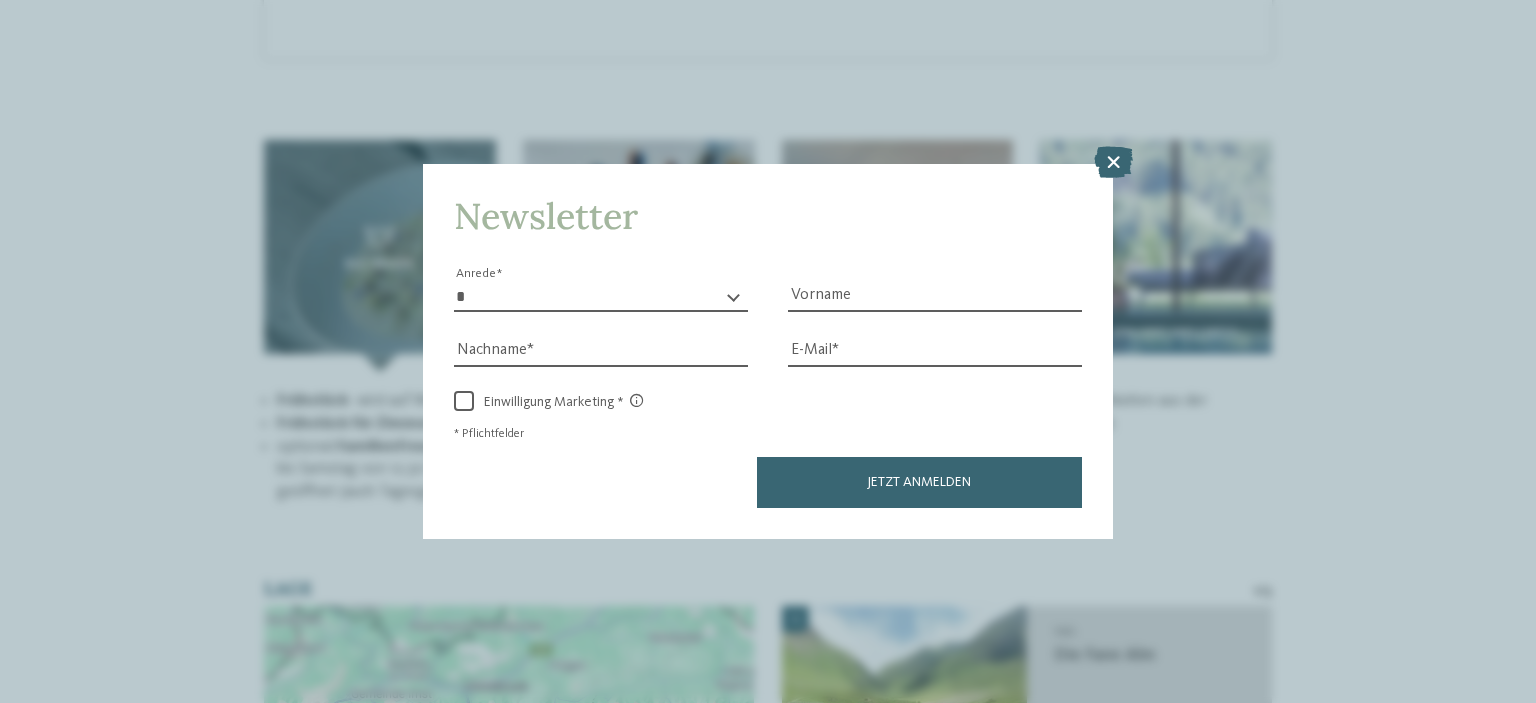 click on "Kleinen Moment noch – die Webseite wird geladen …
DE
IT" at bounding box center [768, 956] 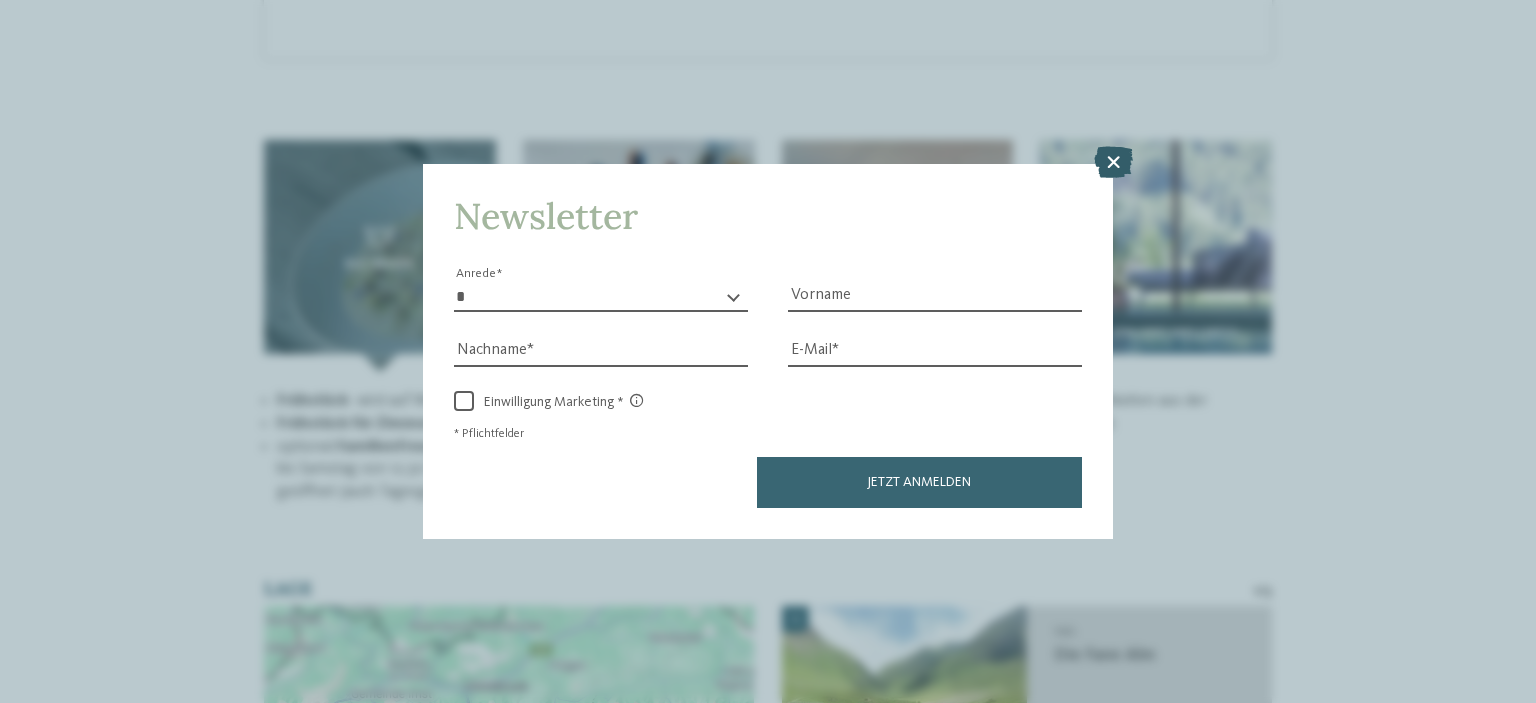 click at bounding box center [1113, 162] 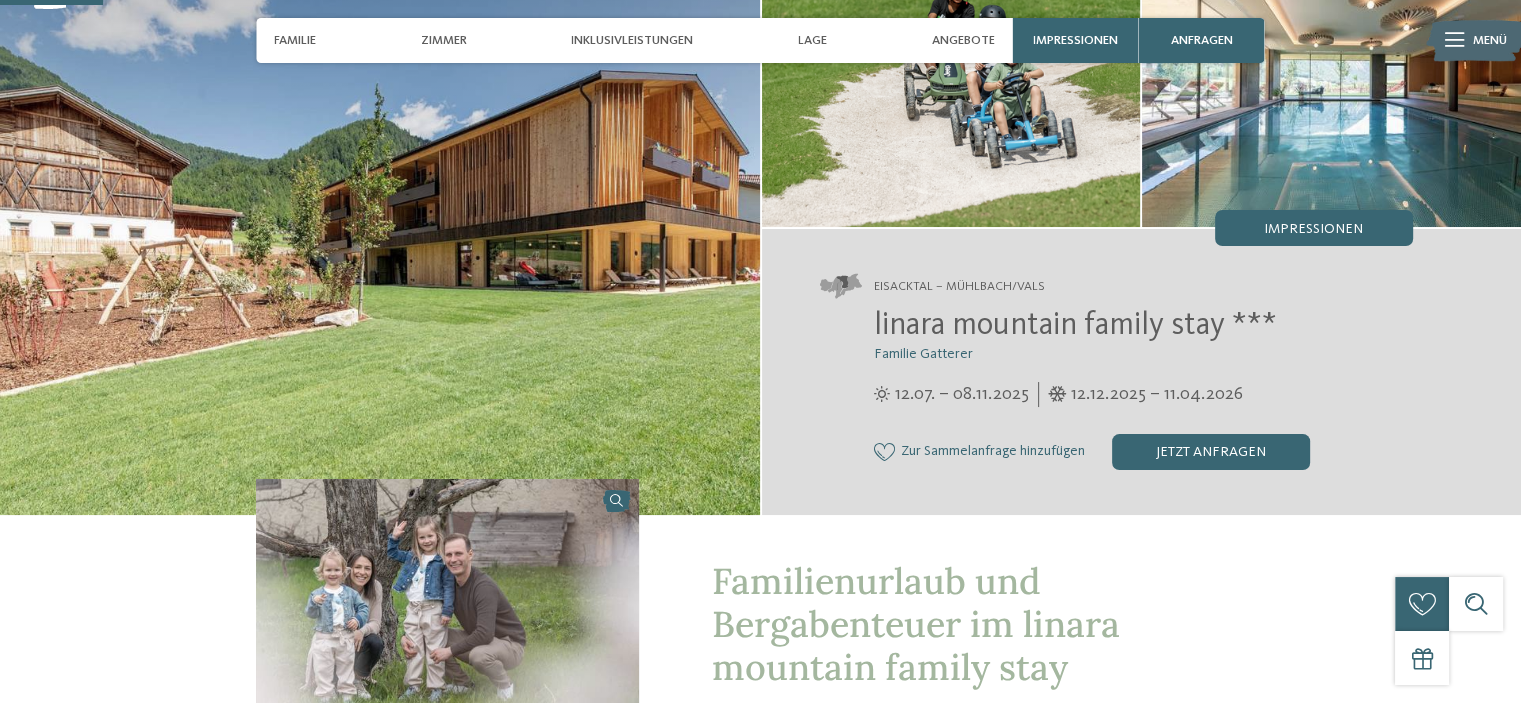 scroll, scrollTop: 0, scrollLeft: 0, axis: both 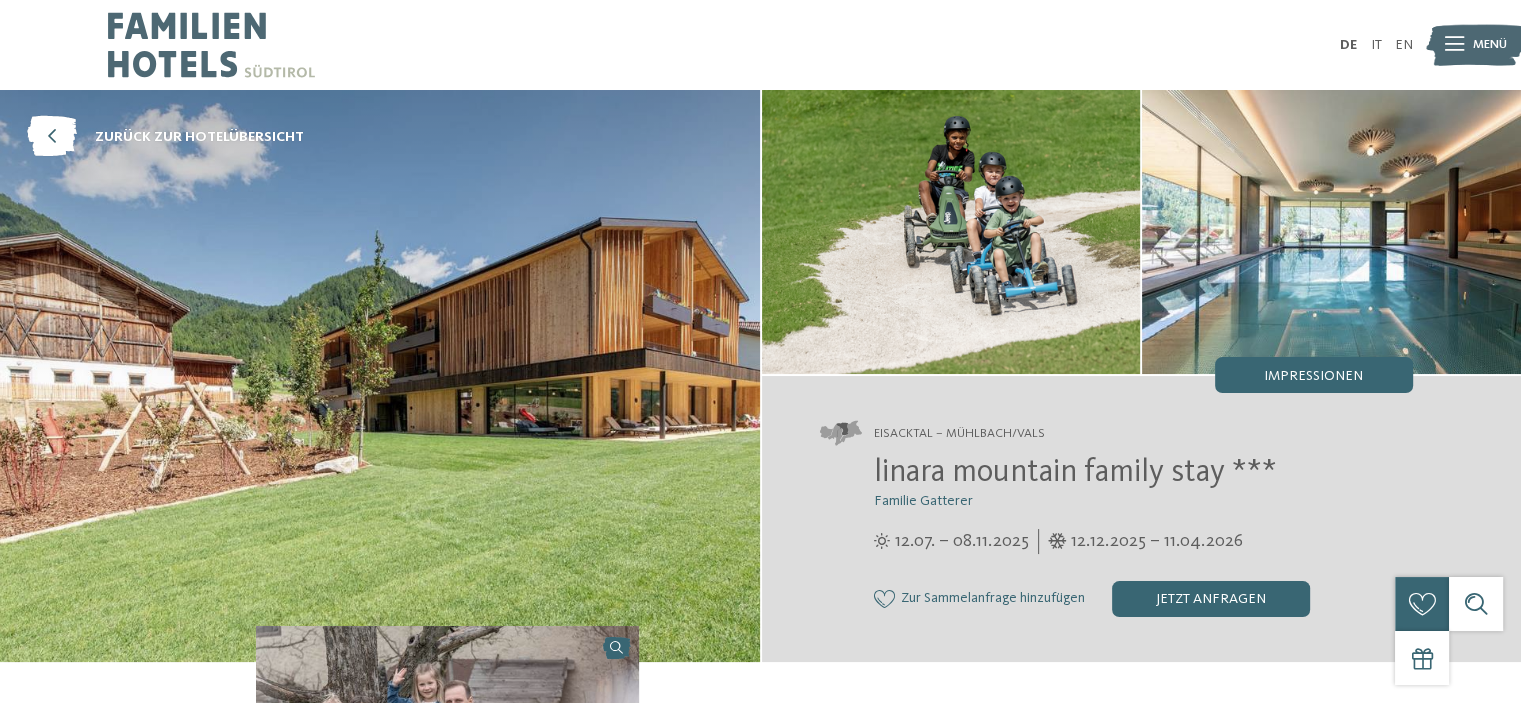 click at bounding box center [1331, 232] 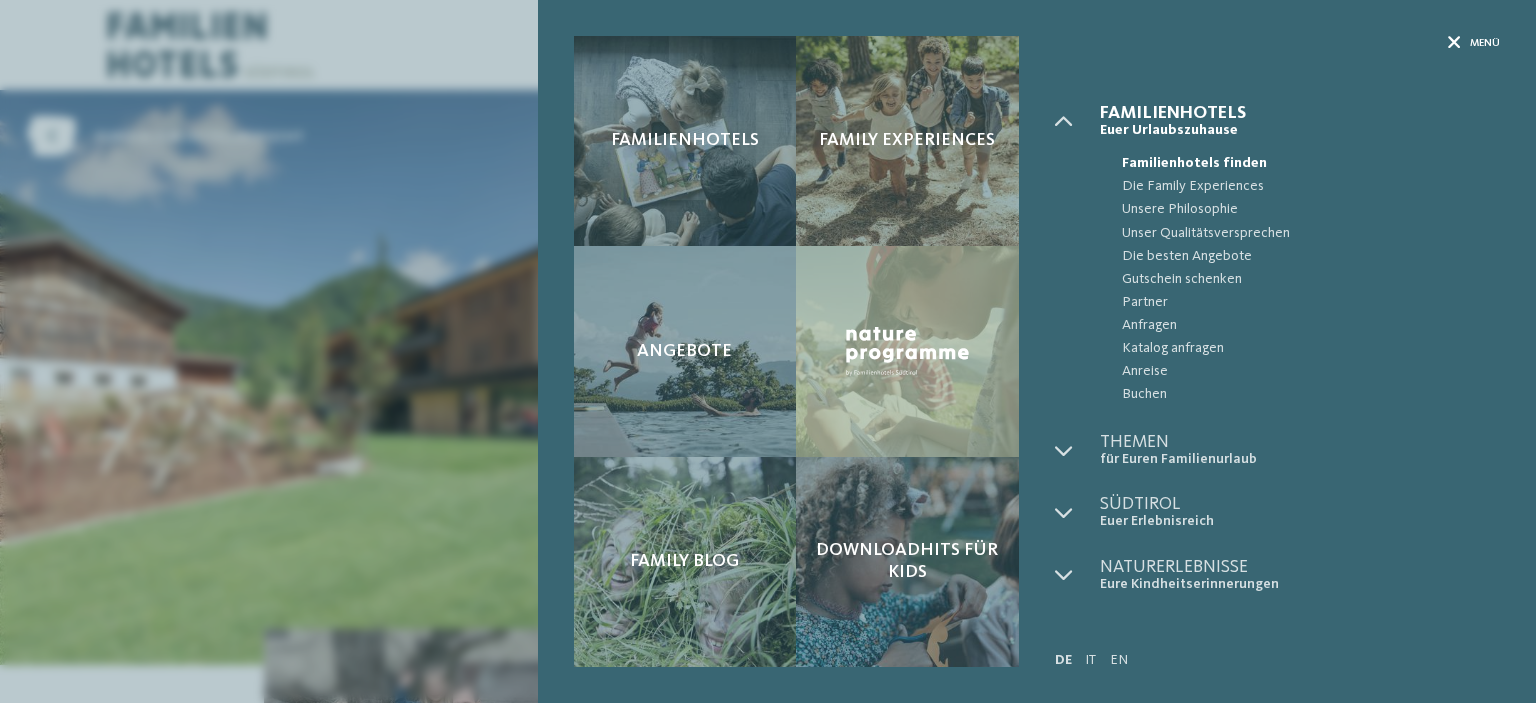 click at bounding box center [1454, 43] 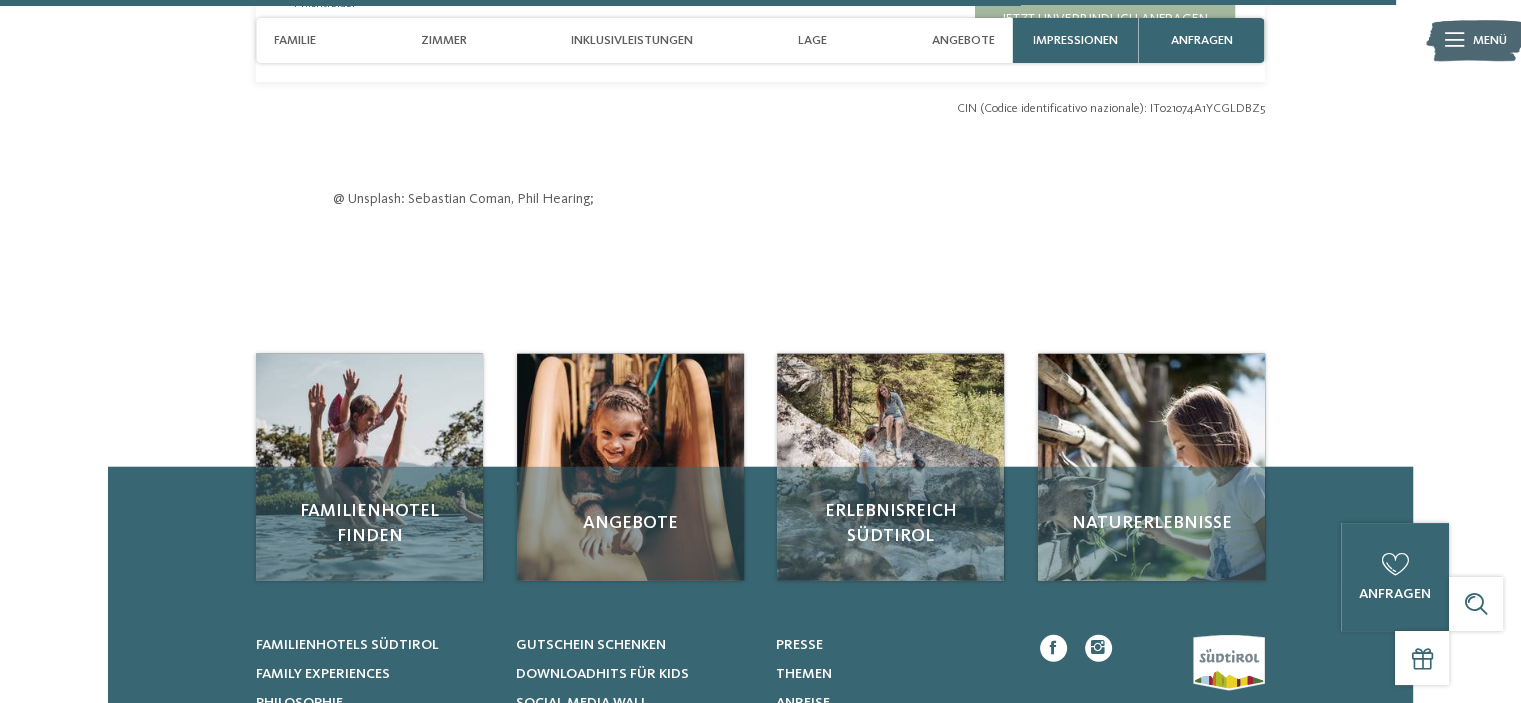 scroll, scrollTop: 5519, scrollLeft: 0, axis: vertical 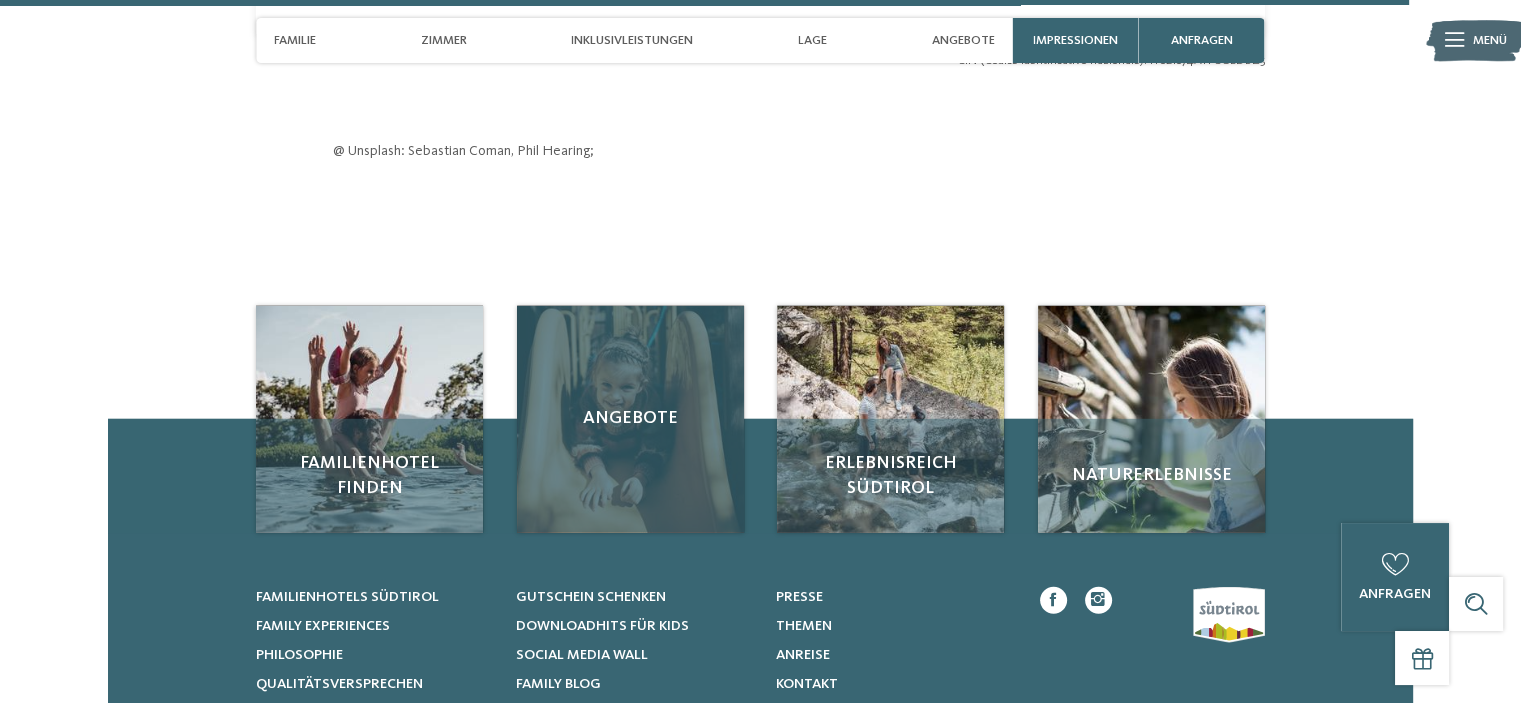 click on "Angebote" at bounding box center (630, 419) 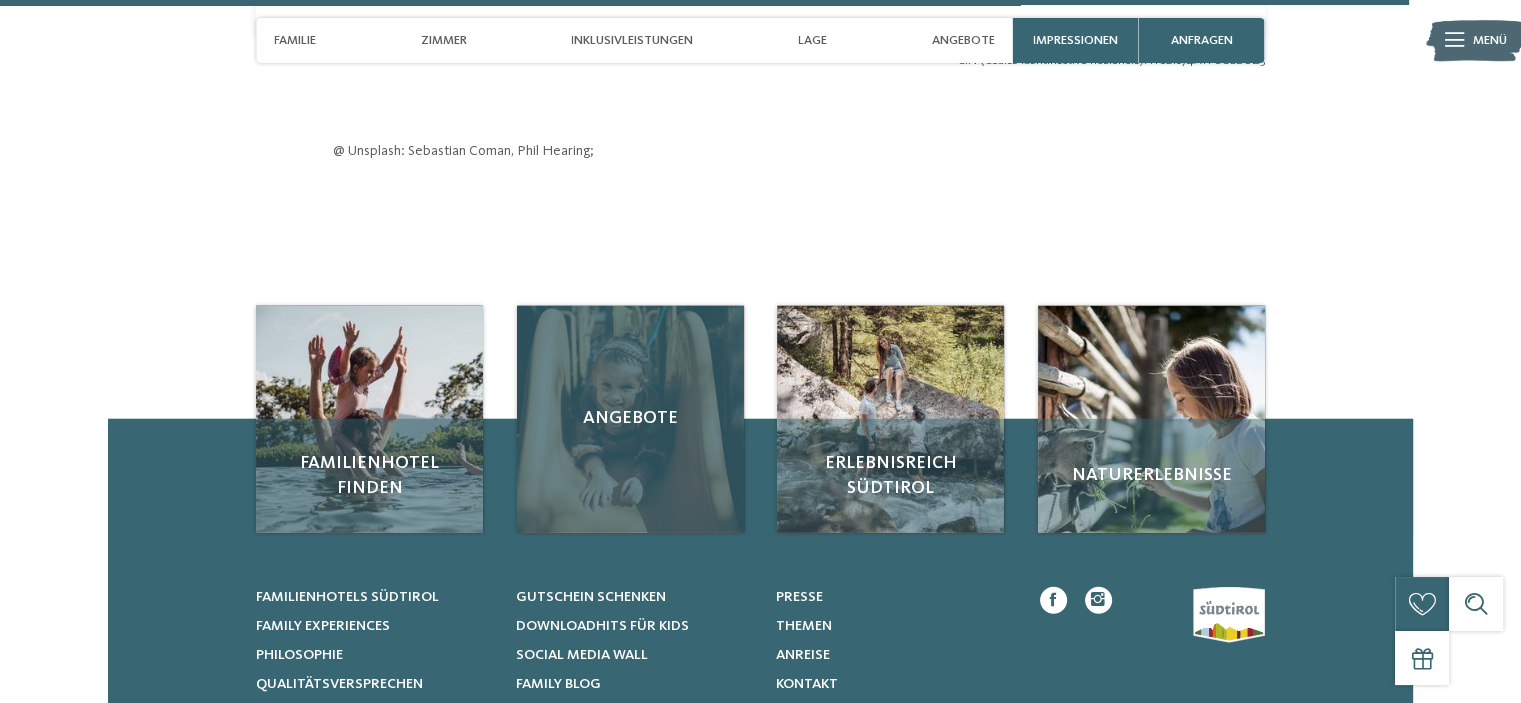 scroll, scrollTop: 5516, scrollLeft: 0, axis: vertical 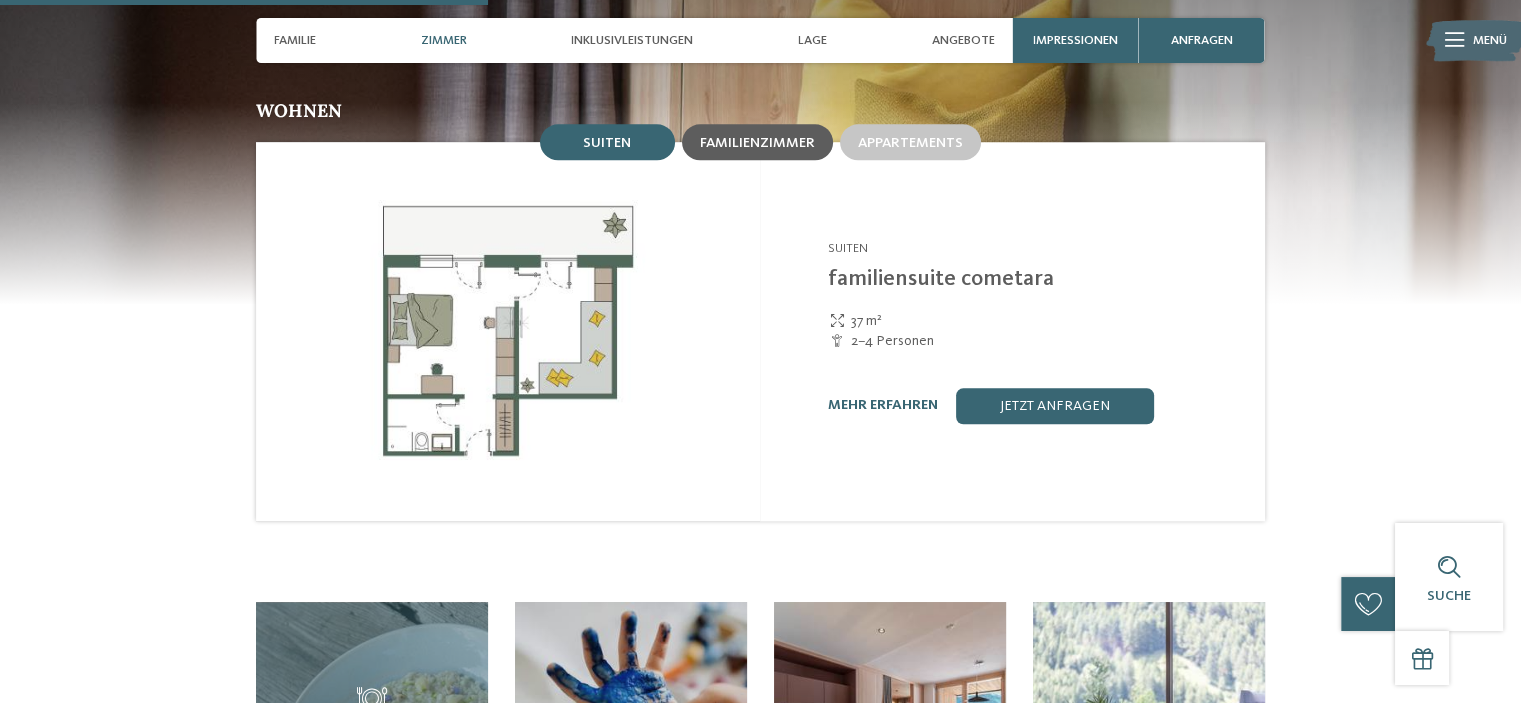 click on "Familienzimmer" at bounding box center [757, 143] 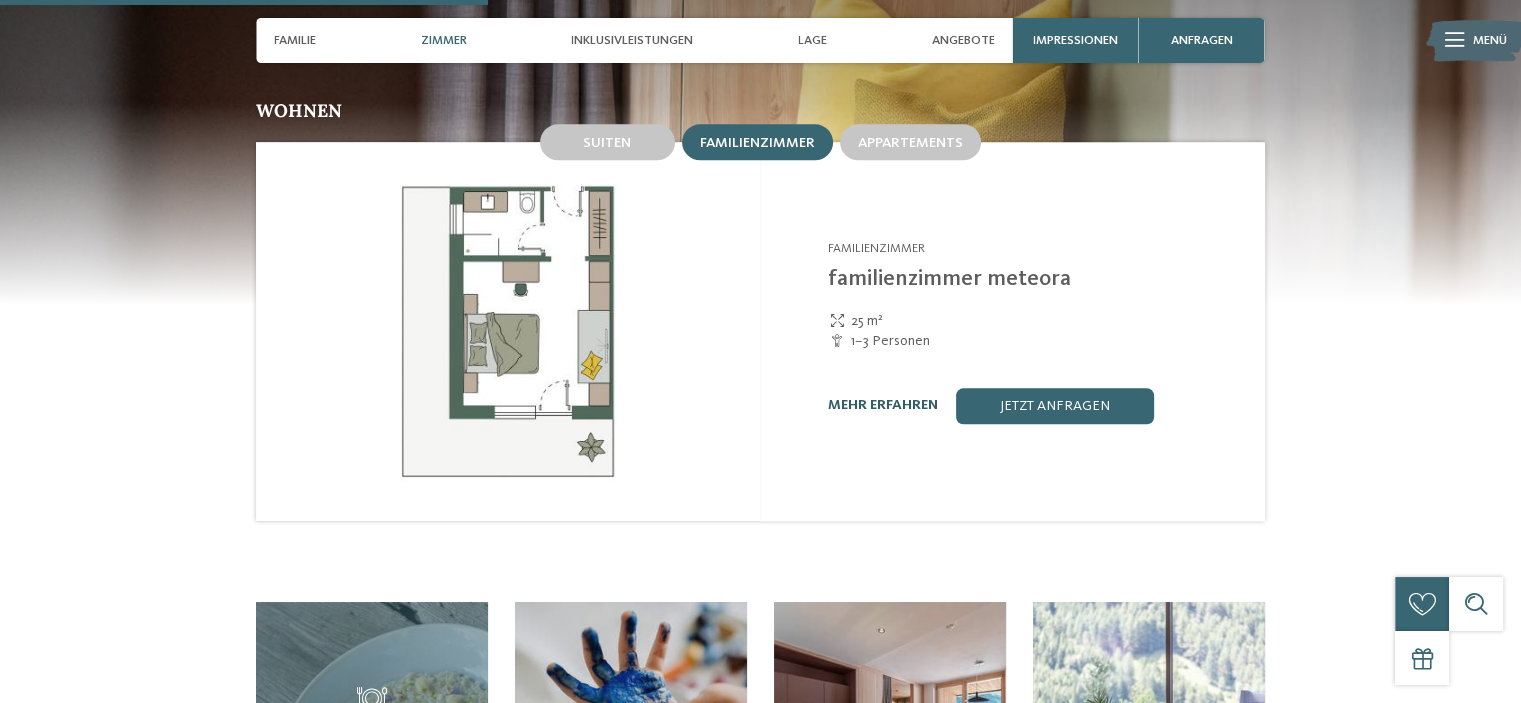 click on "mehr erfahren" at bounding box center [883, 405] 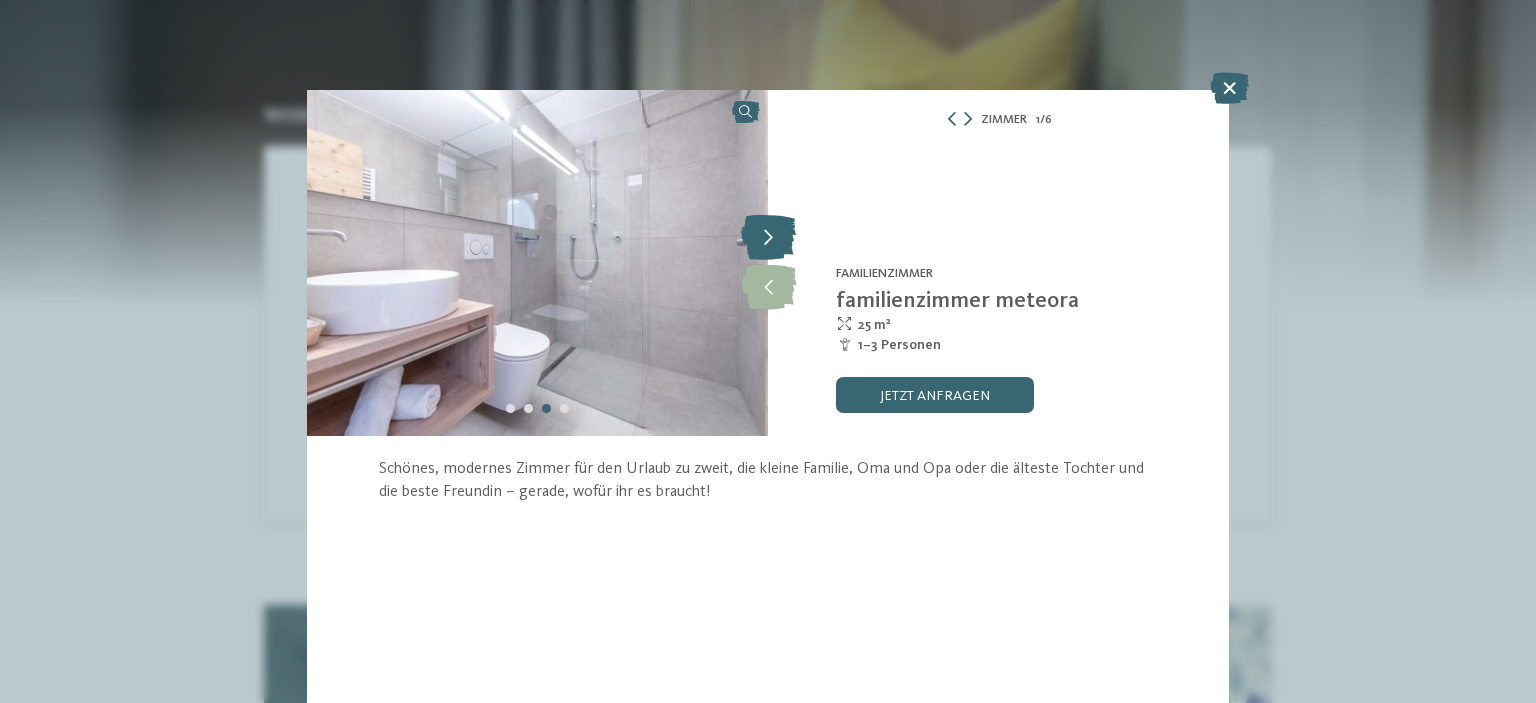 click at bounding box center [768, 238] 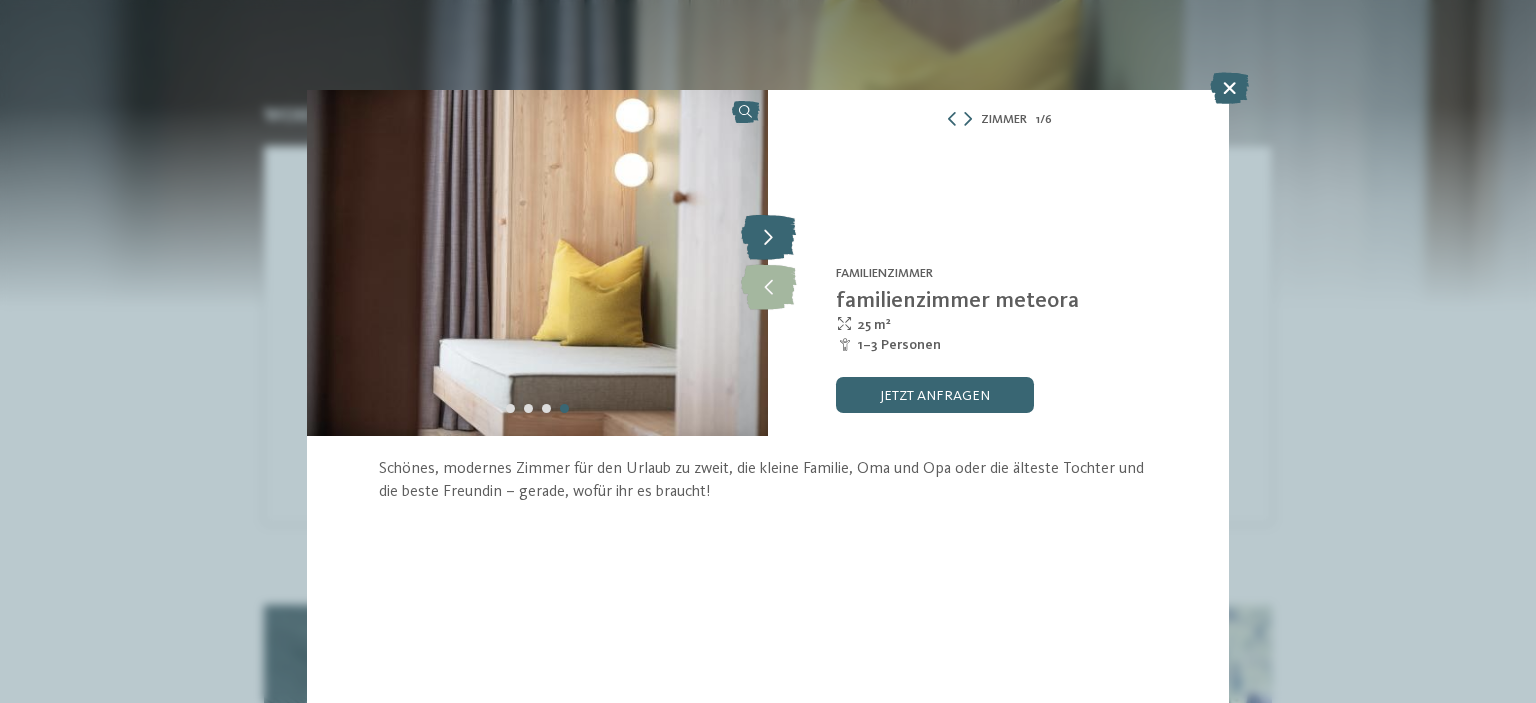 click at bounding box center [768, 238] 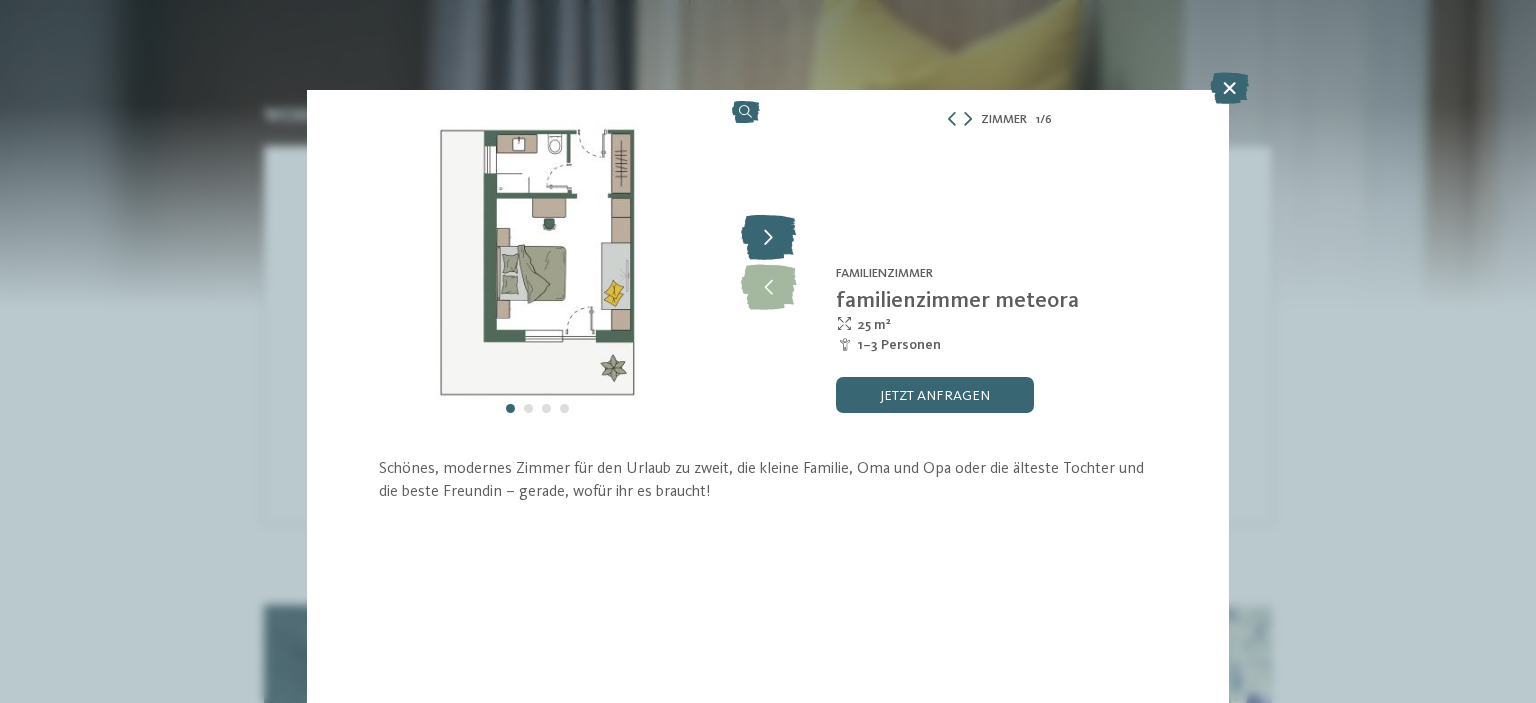 click at bounding box center [768, 238] 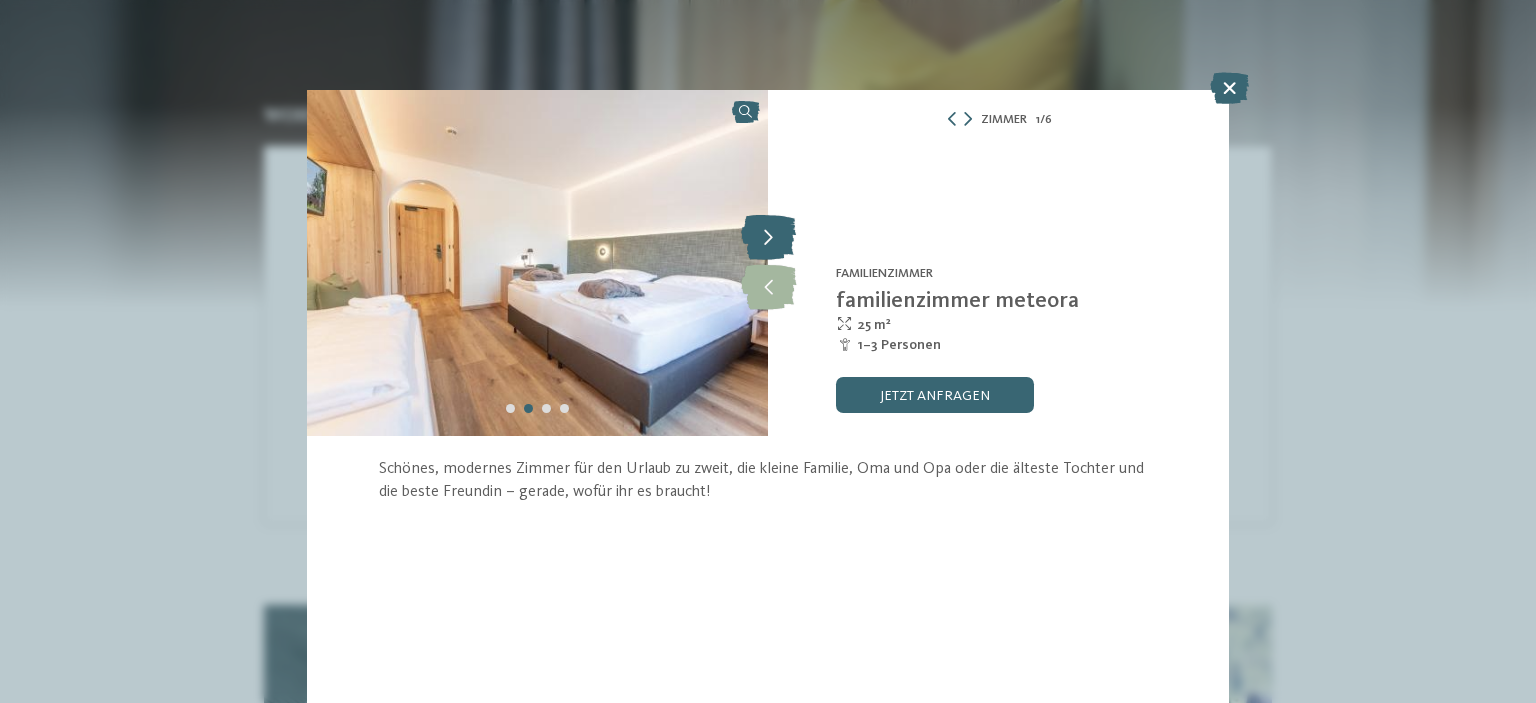 click at bounding box center [768, 238] 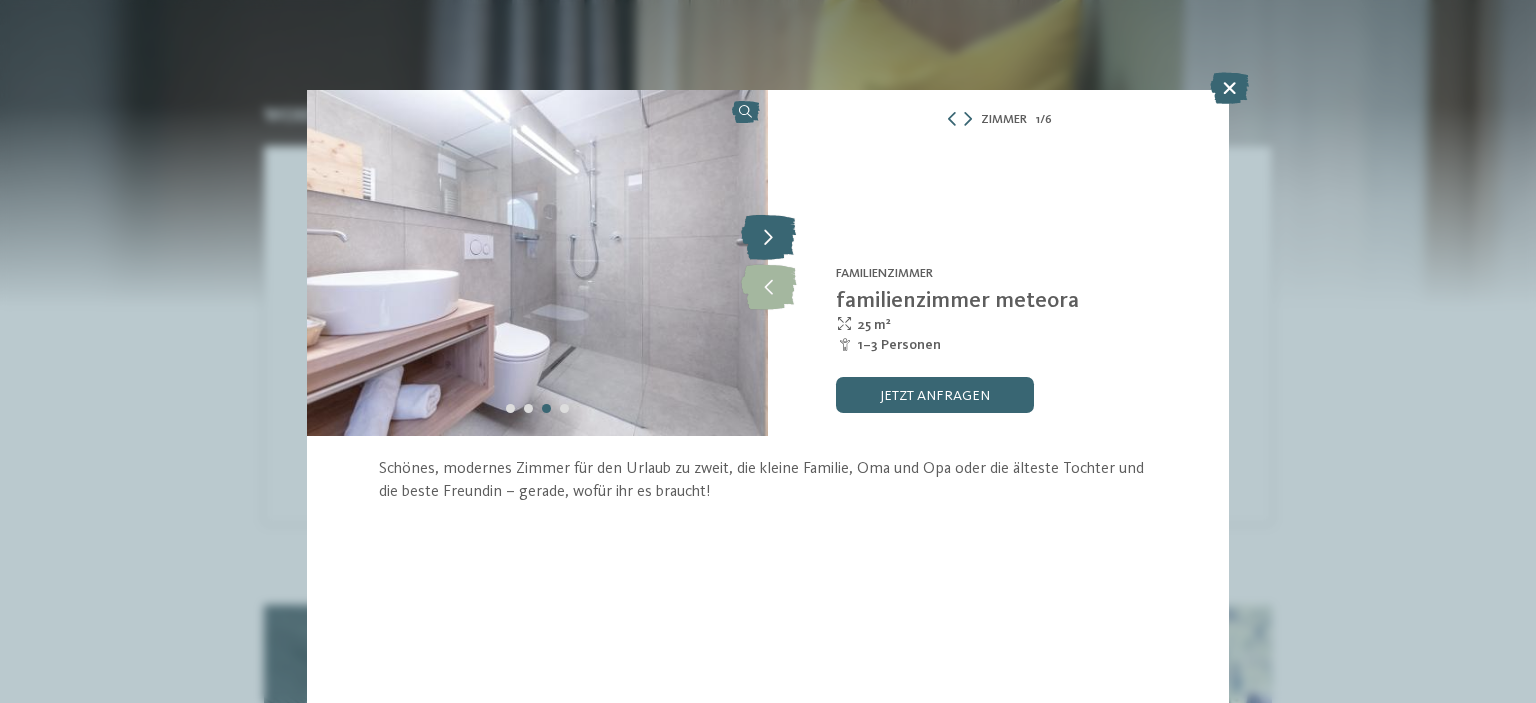 click at bounding box center [768, 238] 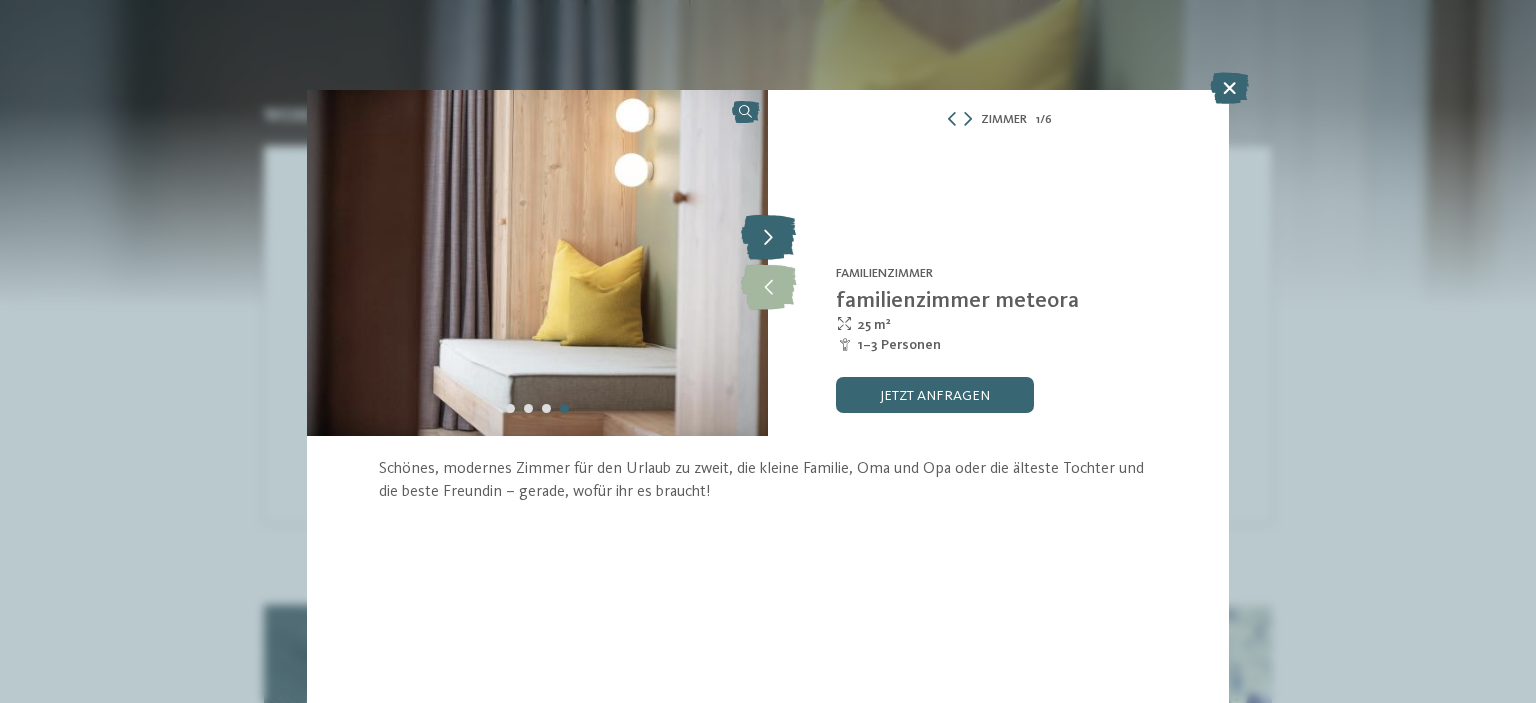 click at bounding box center [768, 238] 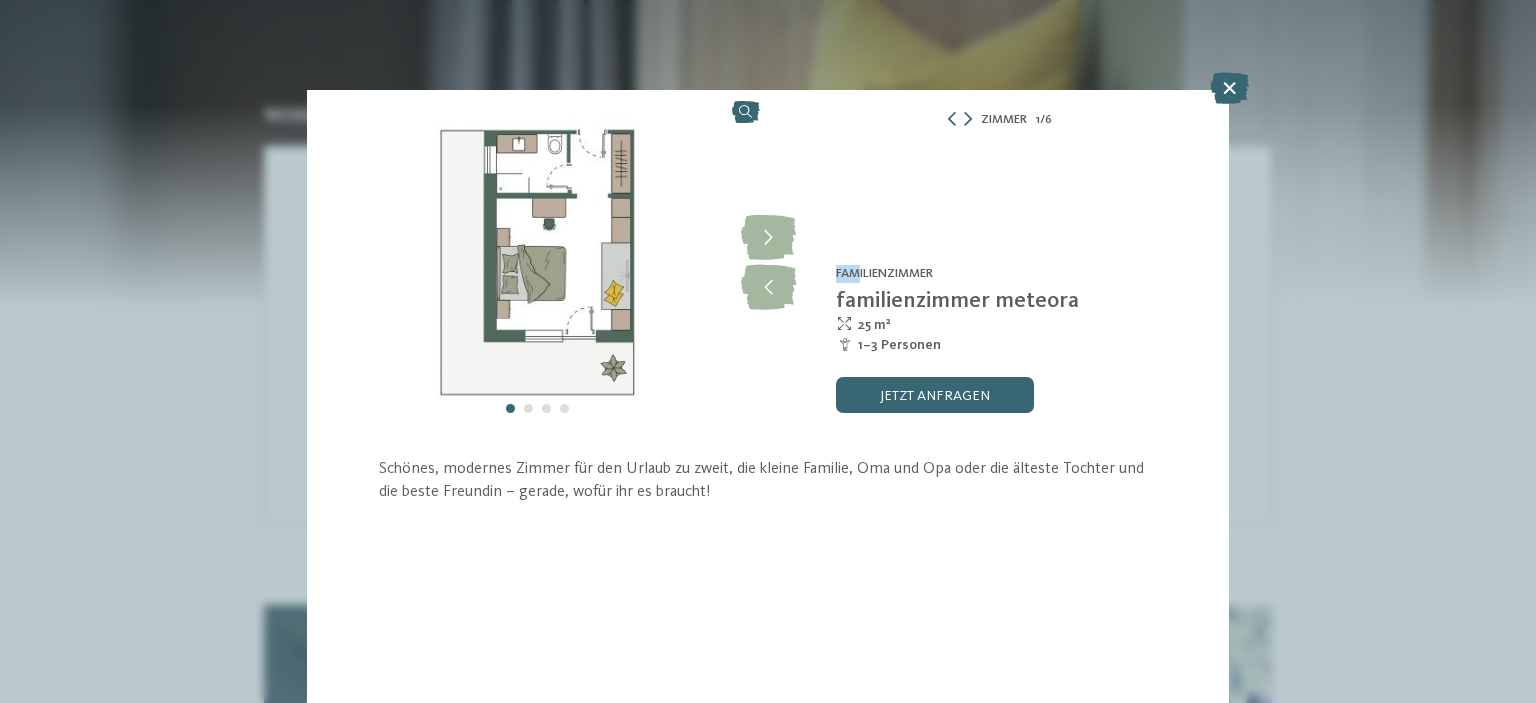 drag, startPoint x: 772, startPoint y: 227, endPoint x: 926, endPoint y: 315, distance: 177.36967 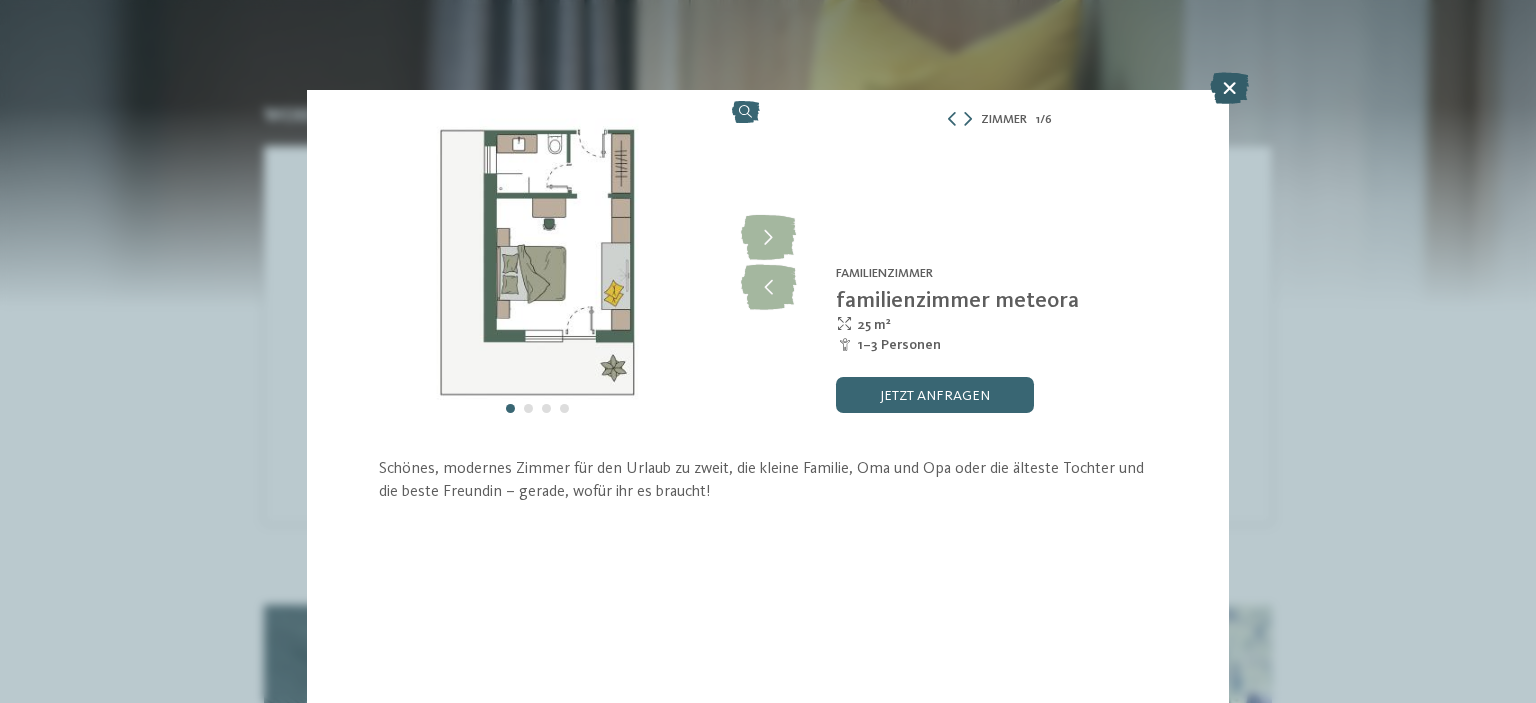 click at bounding box center (1229, 88) 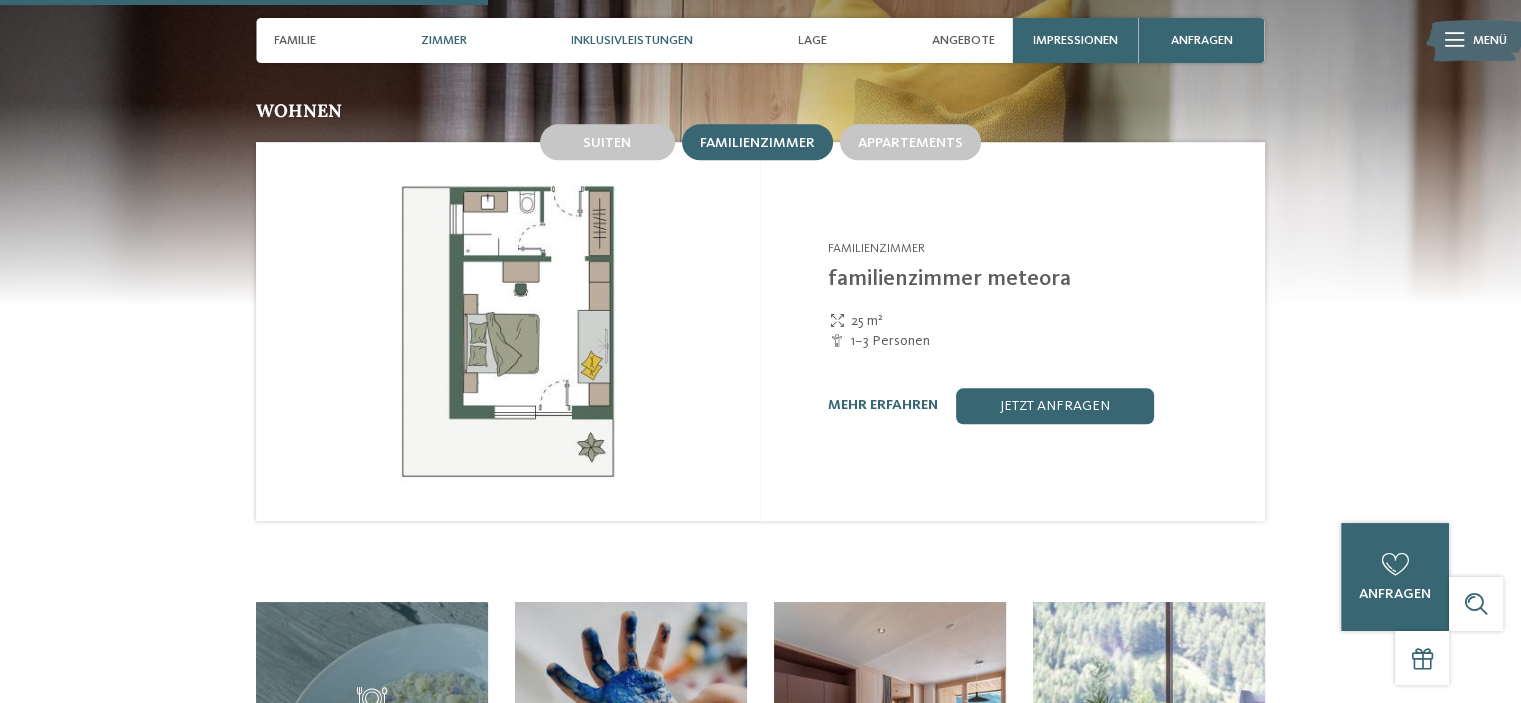 click on "Inklusivleistungen" at bounding box center [632, 40] 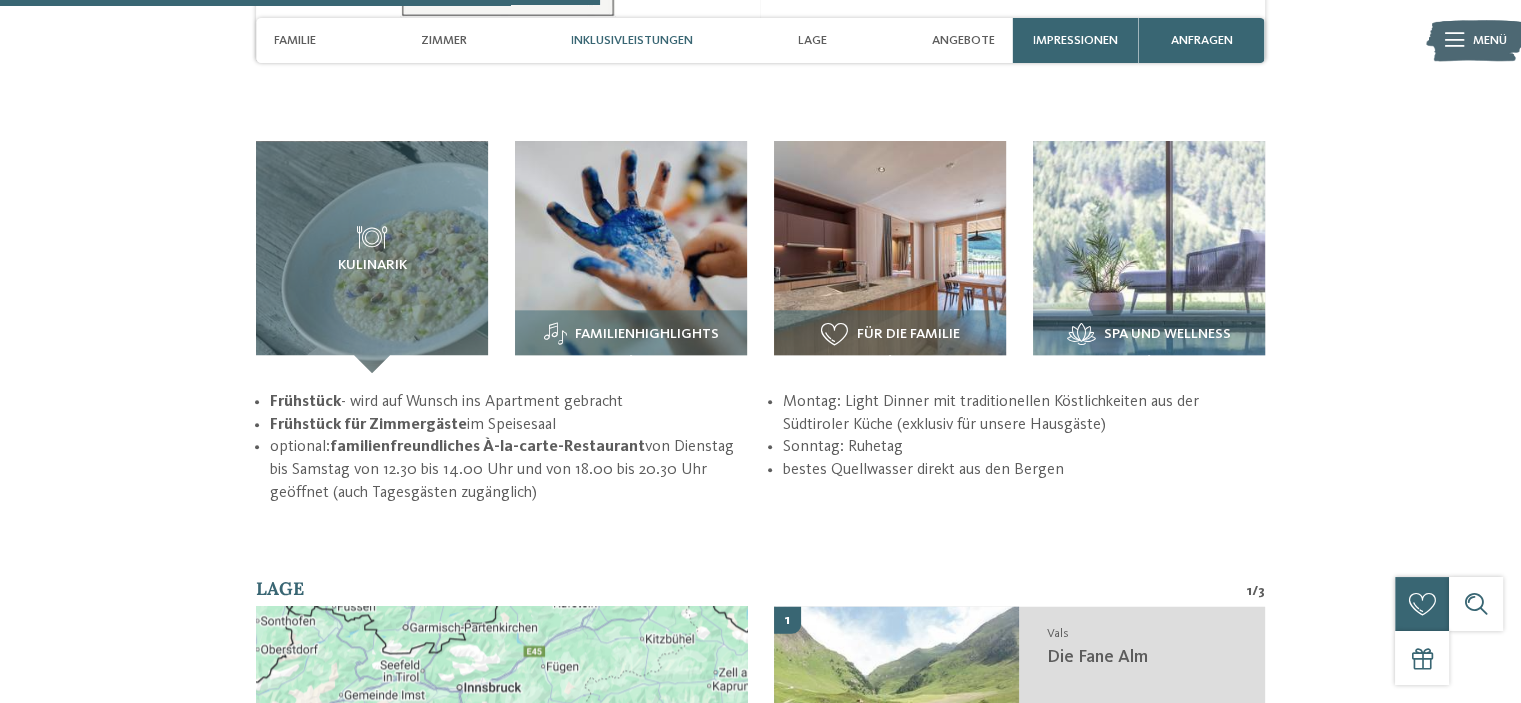 scroll, scrollTop: 2403, scrollLeft: 0, axis: vertical 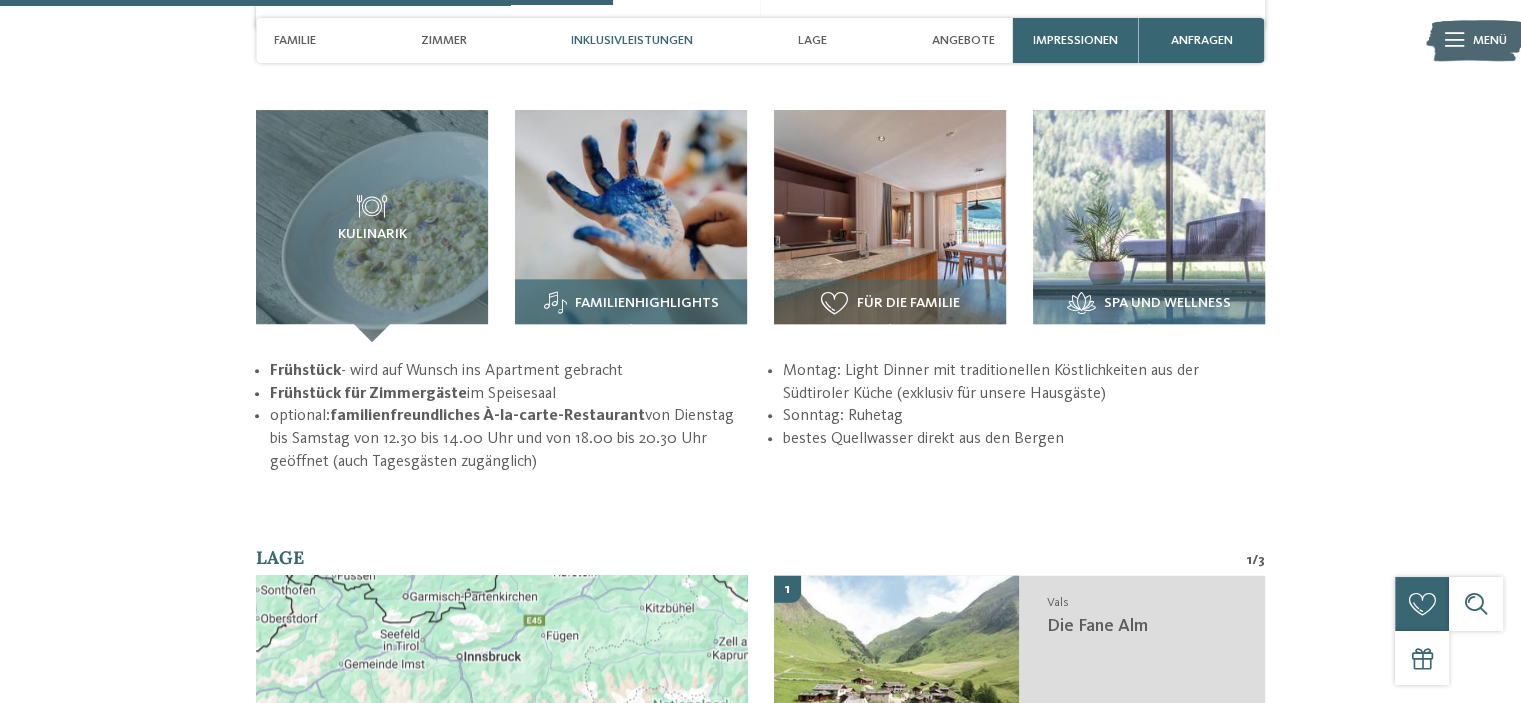 click at bounding box center [631, 226] 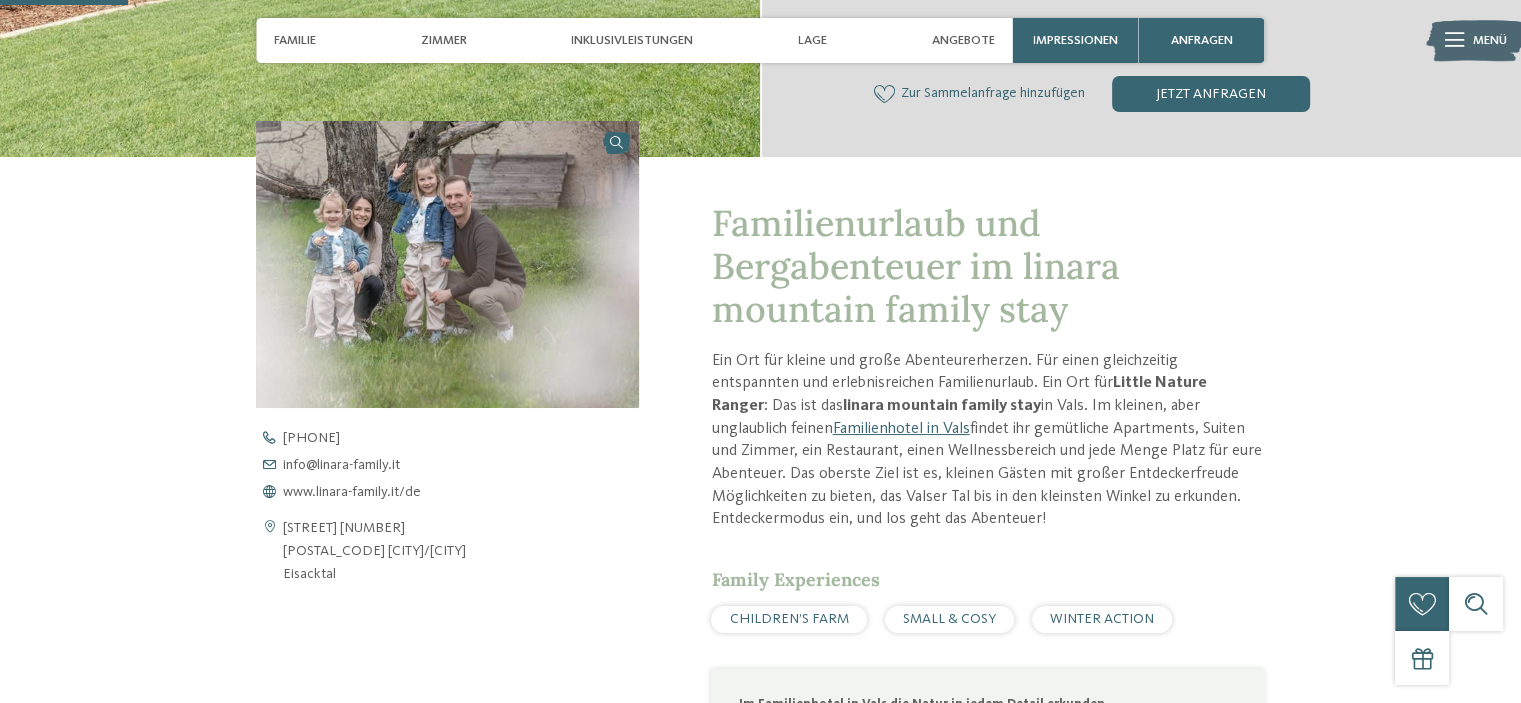 scroll, scrollTop: 0, scrollLeft: 0, axis: both 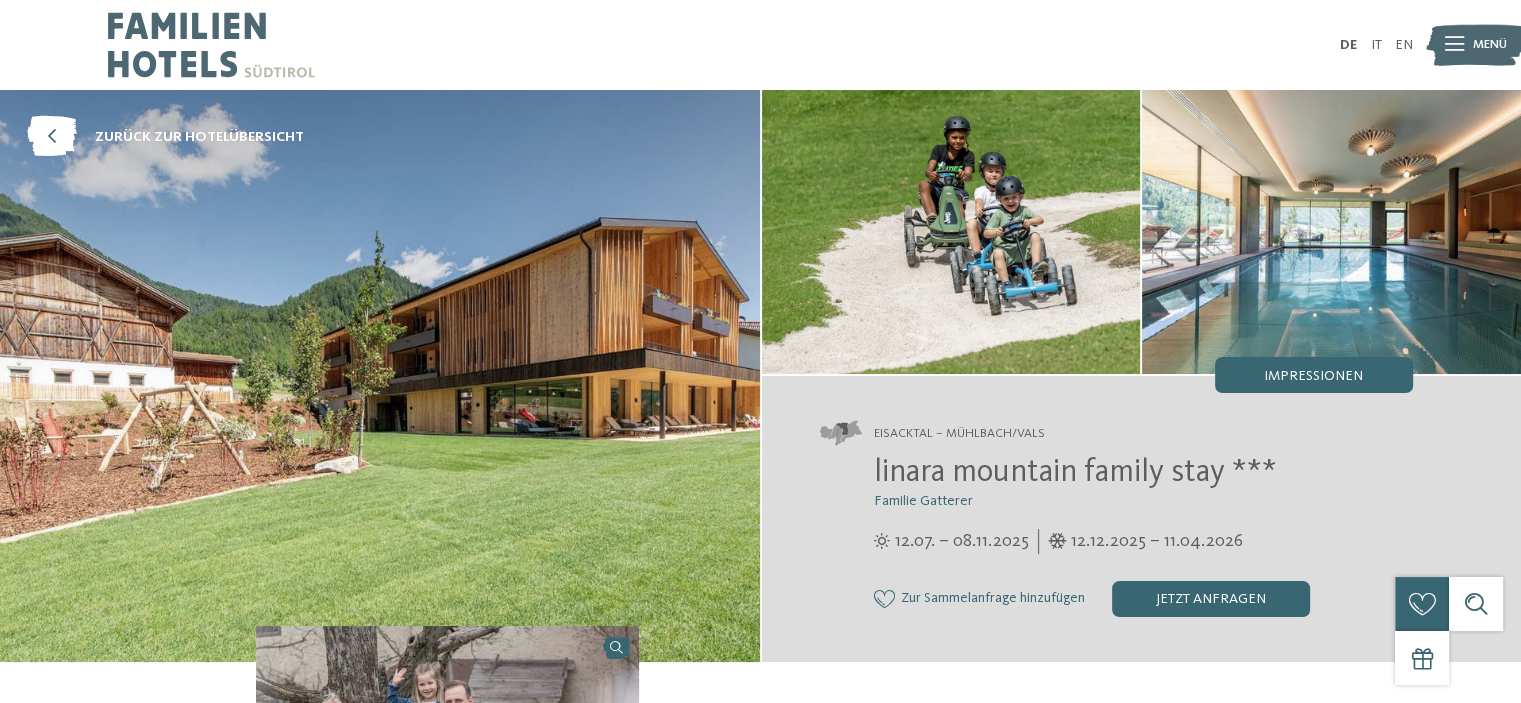 click at bounding box center [951, 232] 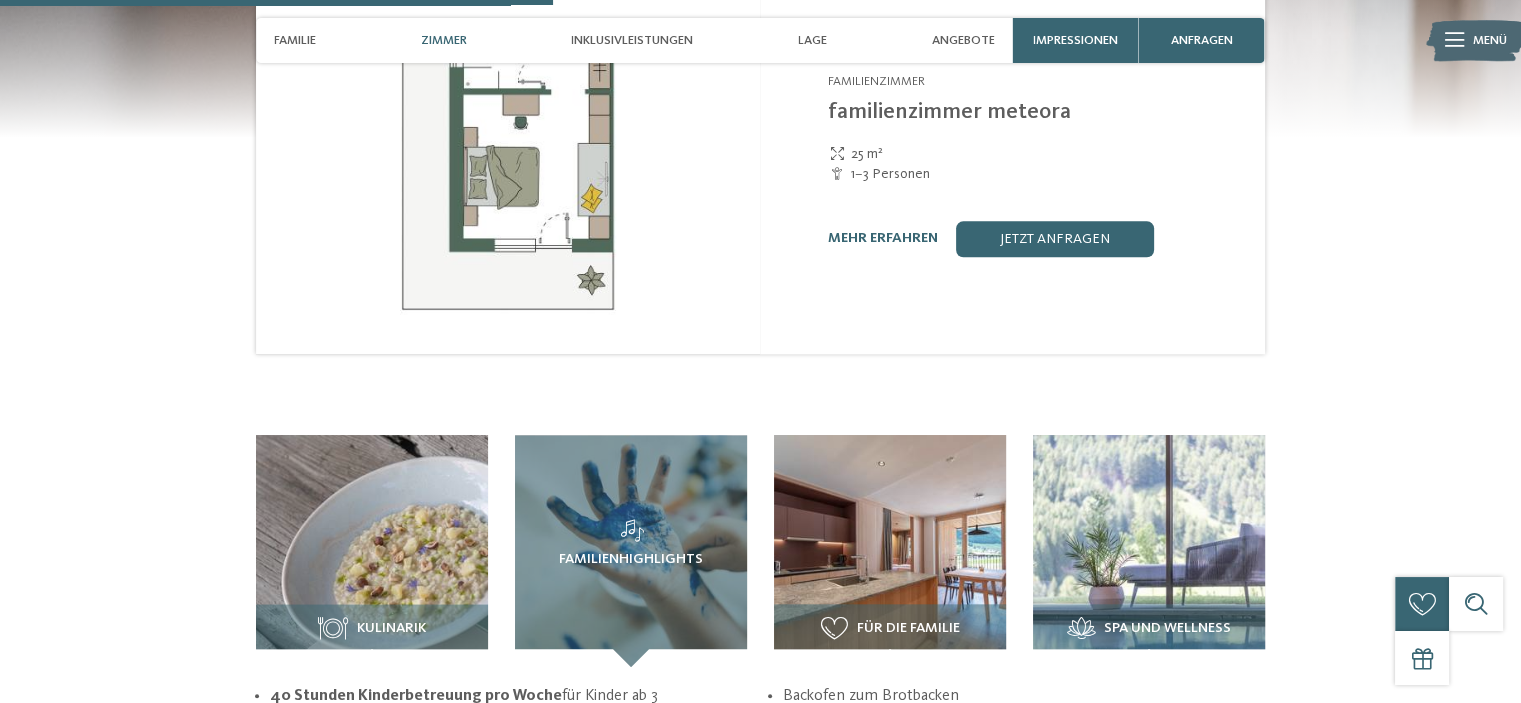 scroll, scrollTop: 2328, scrollLeft: 0, axis: vertical 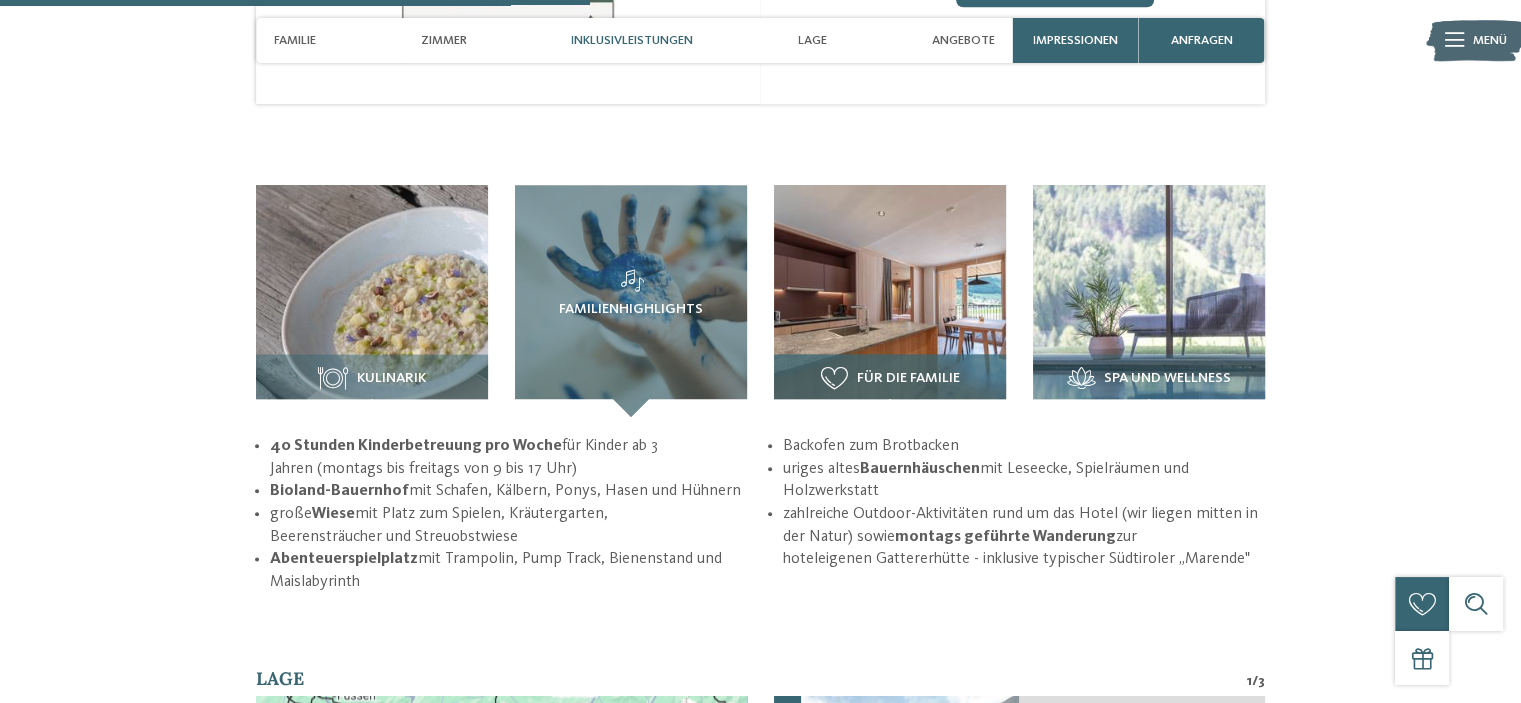 click at bounding box center [890, 301] 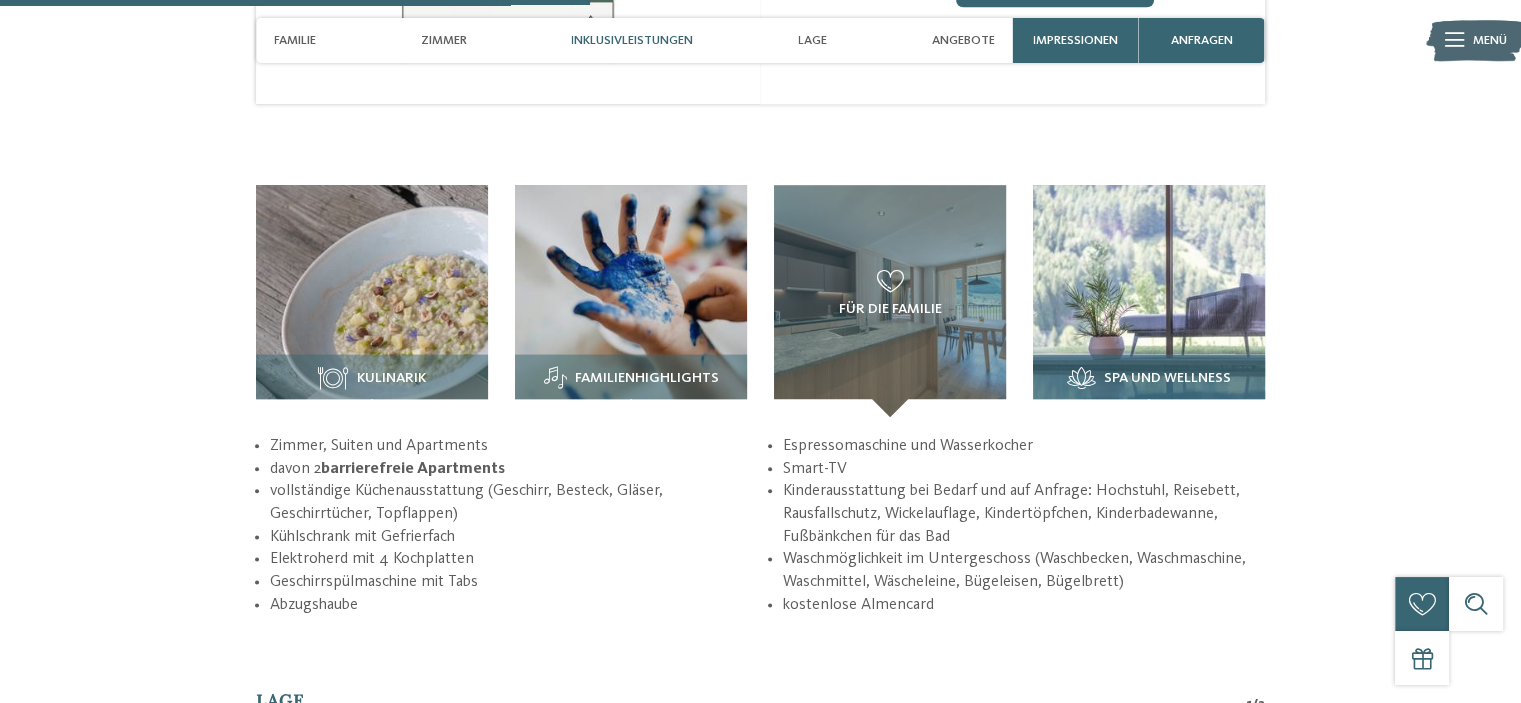 click at bounding box center [1149, 301] 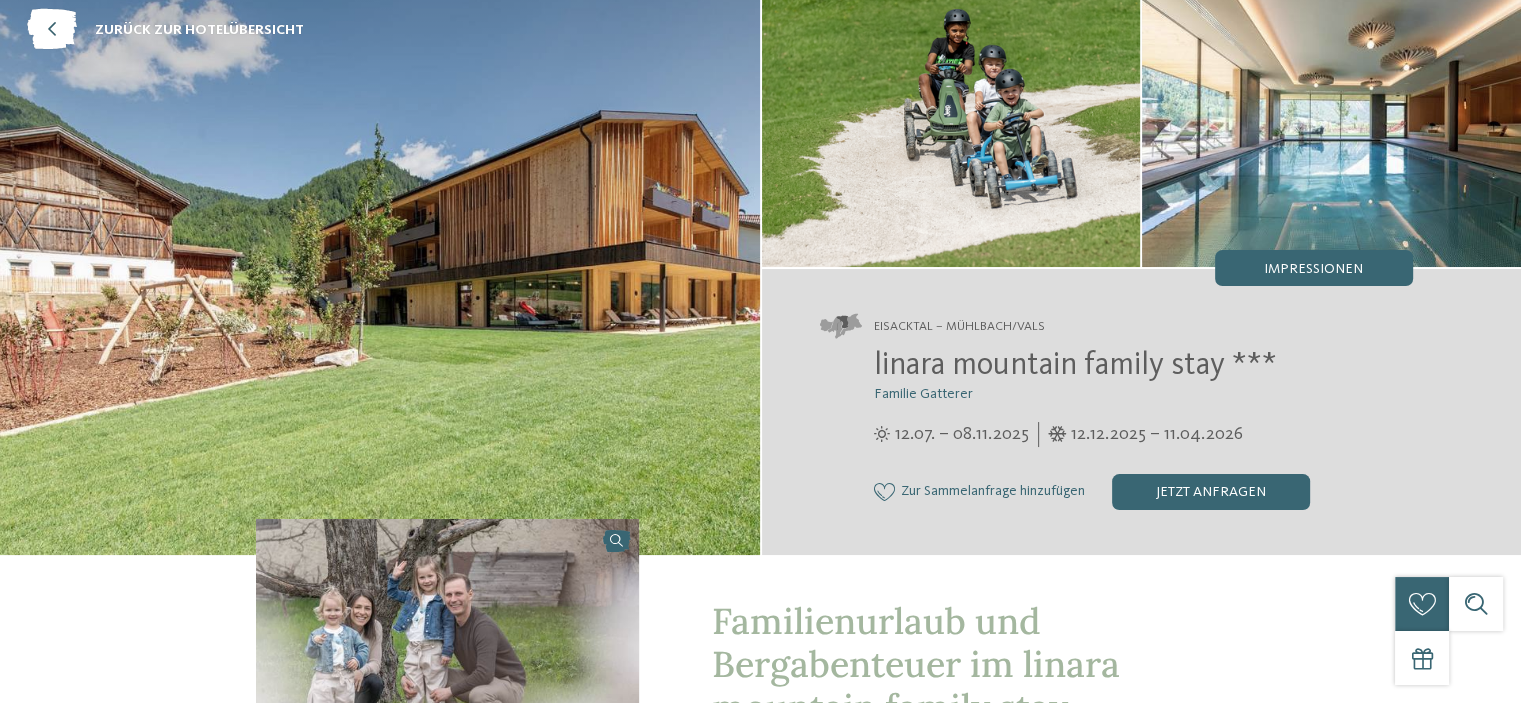 scroll, scrollTop: 0, scrollLeft: 0, axis: both 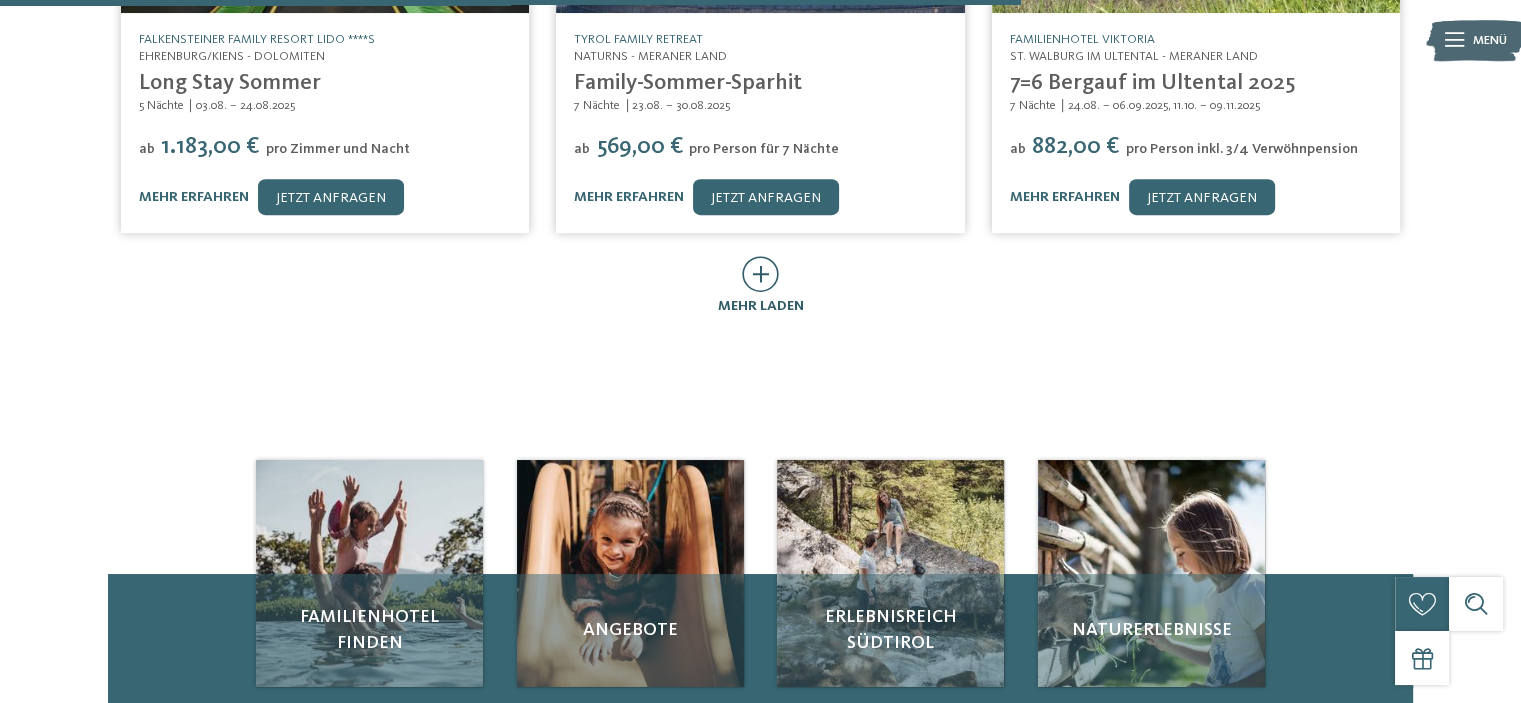 click at bounding box center [760, 274] 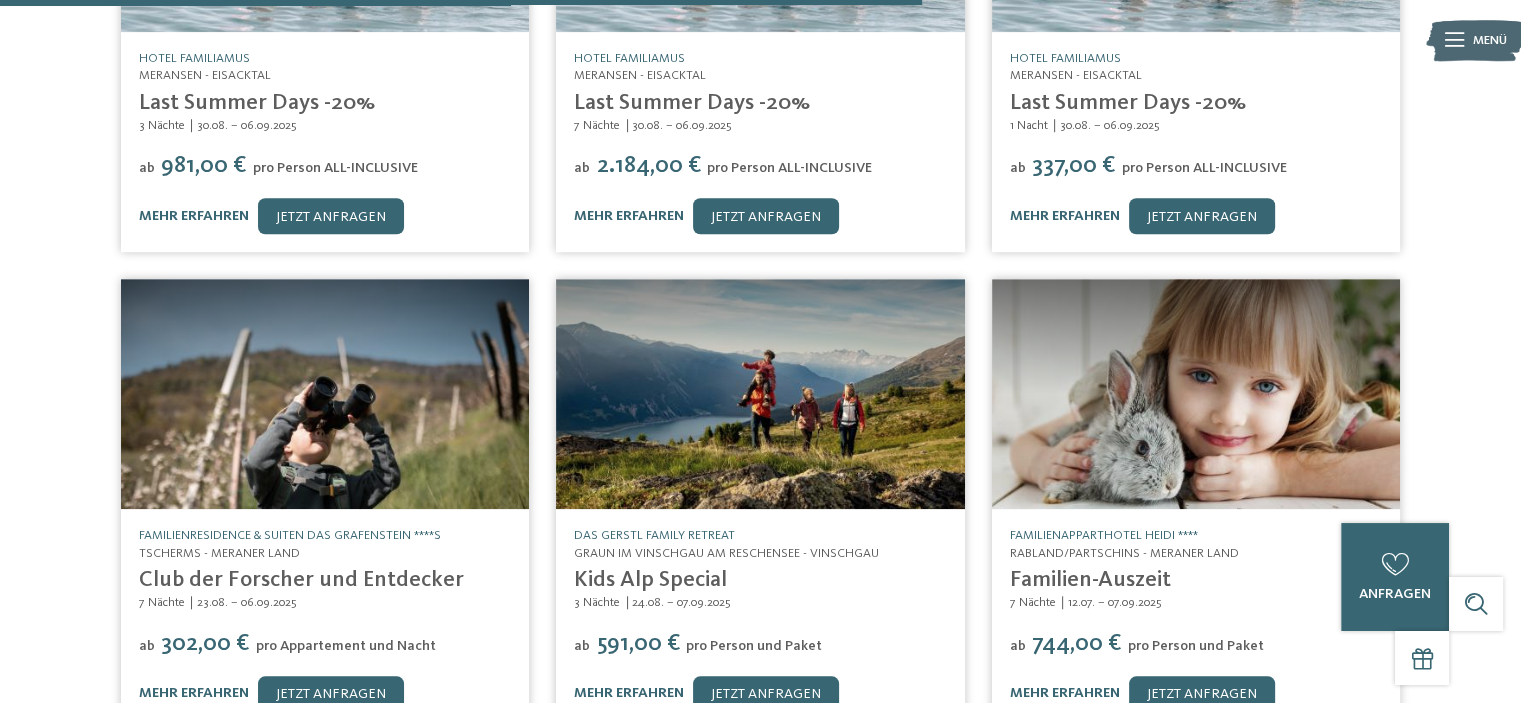 scroll, scrollTop: 1688, scrollLeft: 0, axis: vertical 